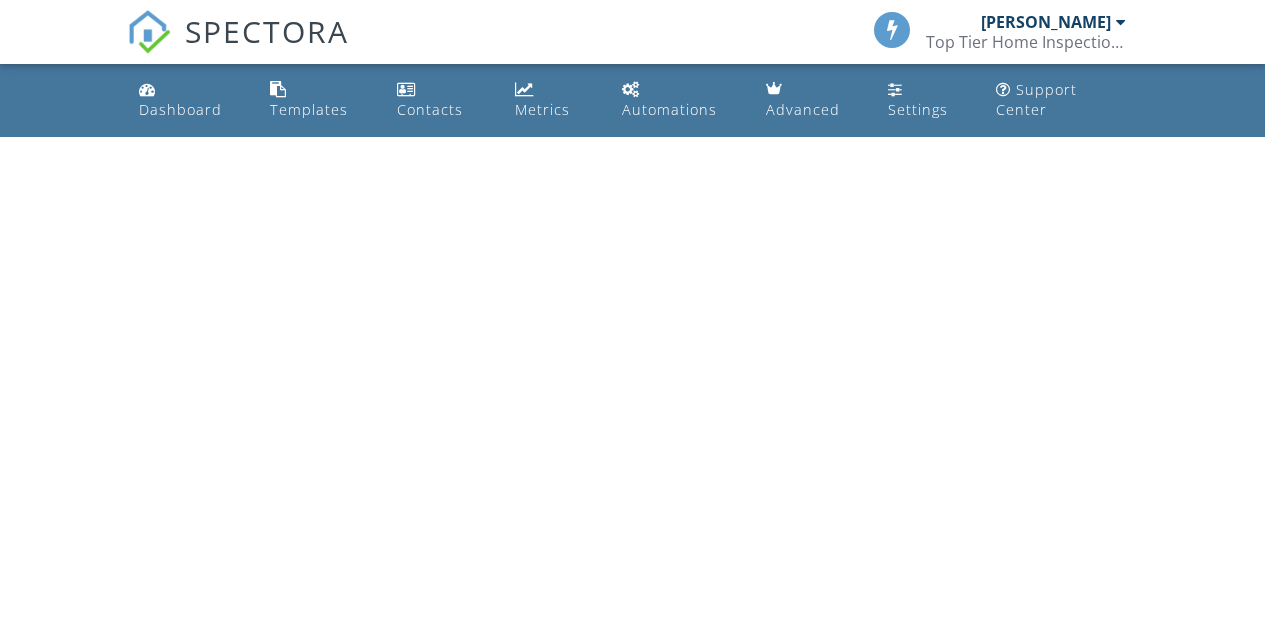 scroll, scrollTop: 0, scrollLeft: 0, axis: both 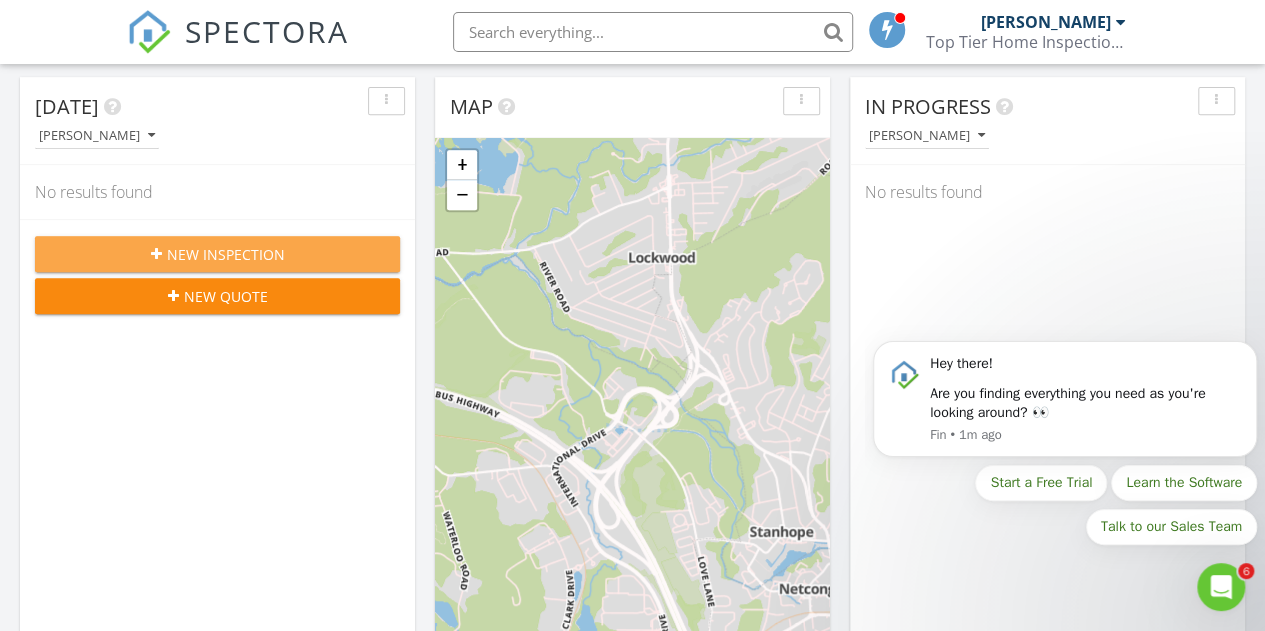 click on "New Inspection" at bounding box center [217, 254] 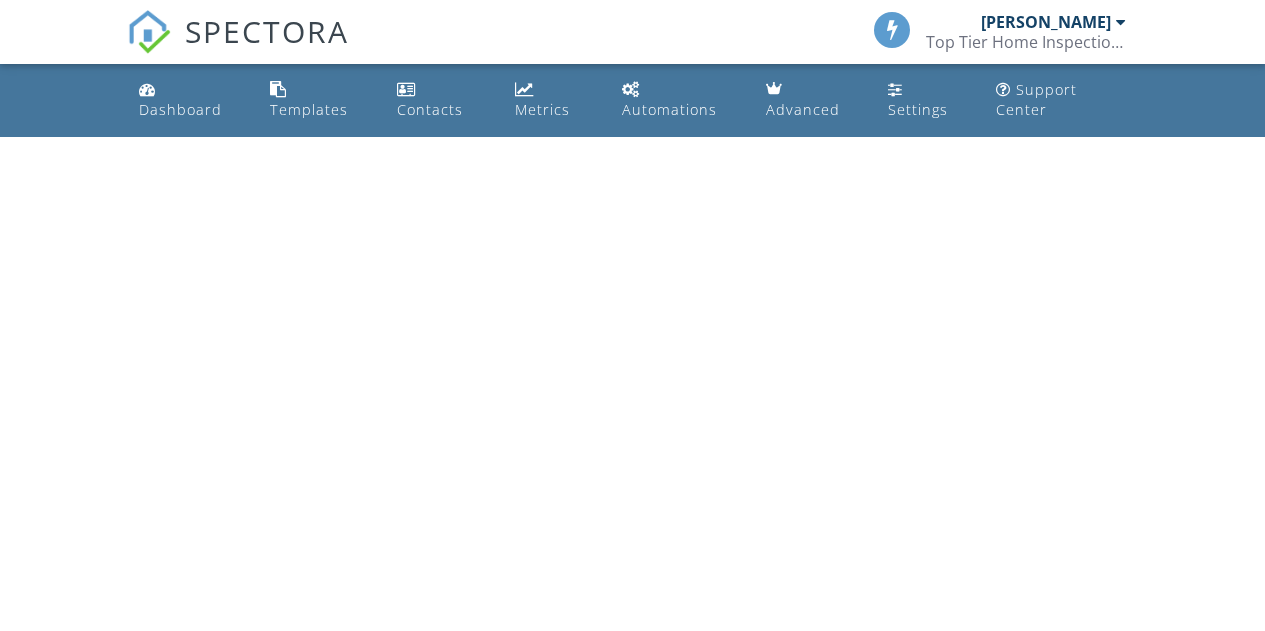 scroll, scrollTop: 0, scrollLeft: 0, axis: both 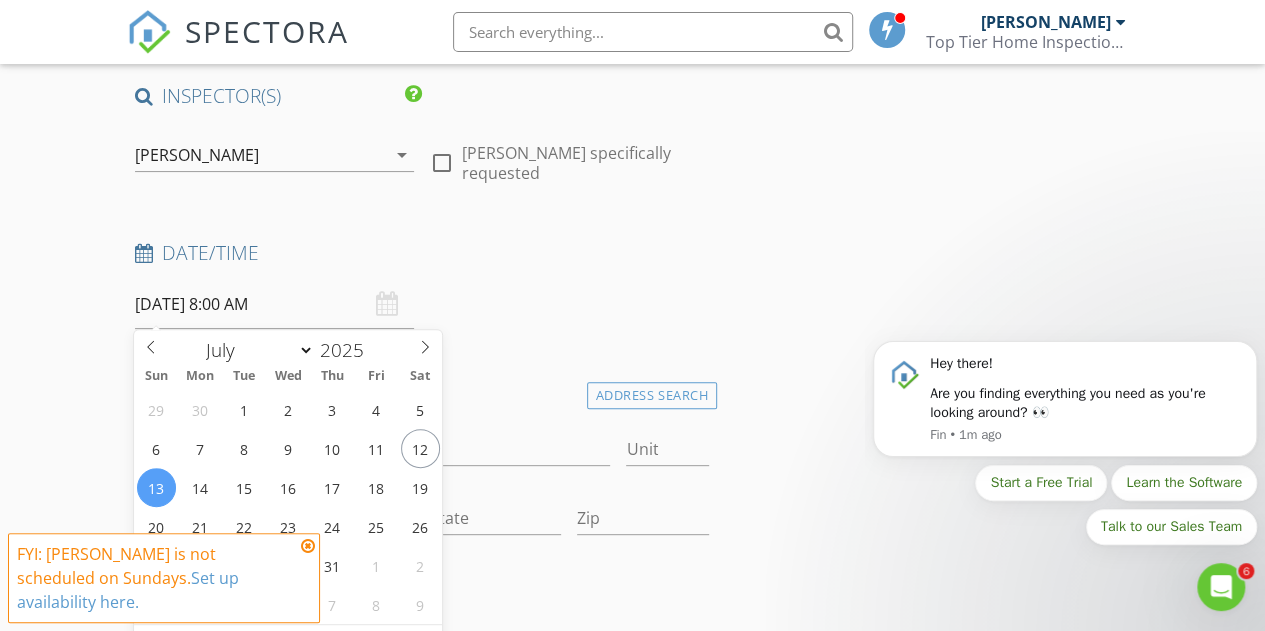 click on "07/13/2025 8:00 AM" at bounding box center [274, 304] 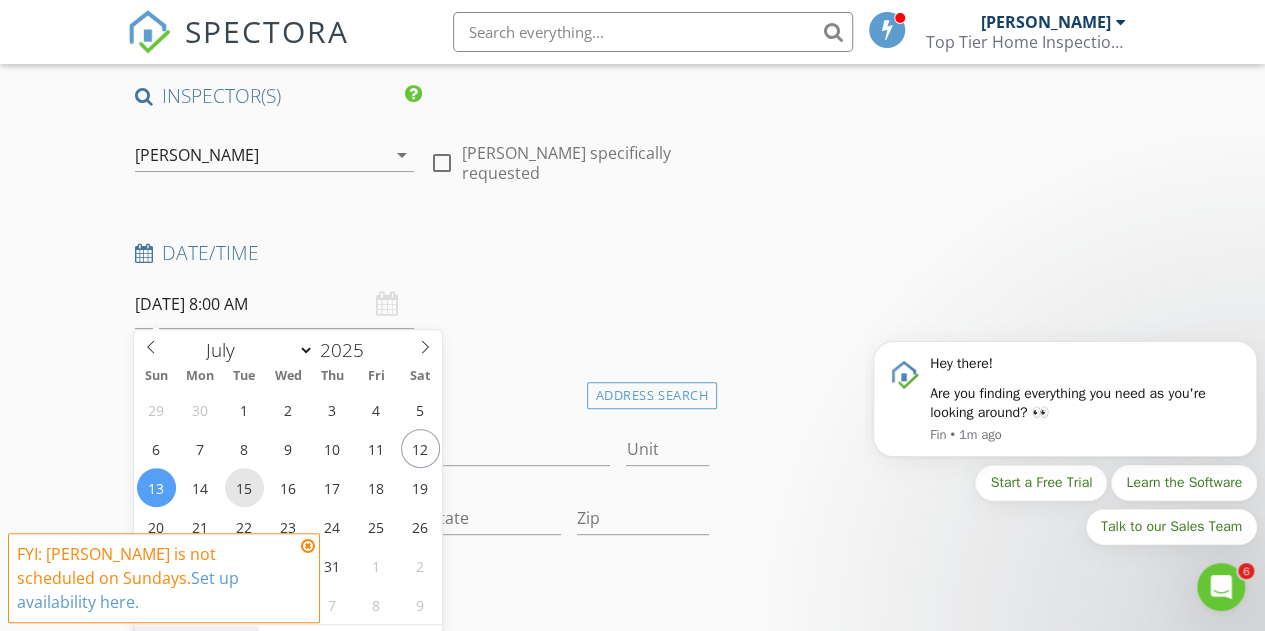 type on "07/15/2025 8:00 AM" 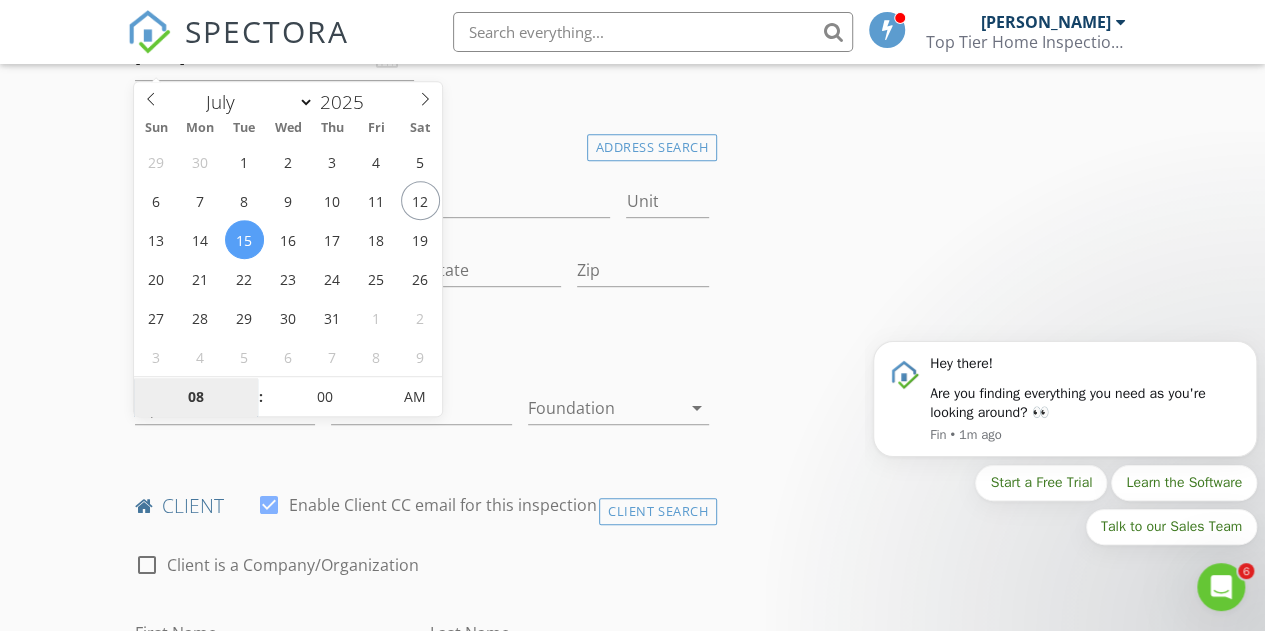 scroll, scrollTop: 418, scrollLeft: 0, axis: vertical 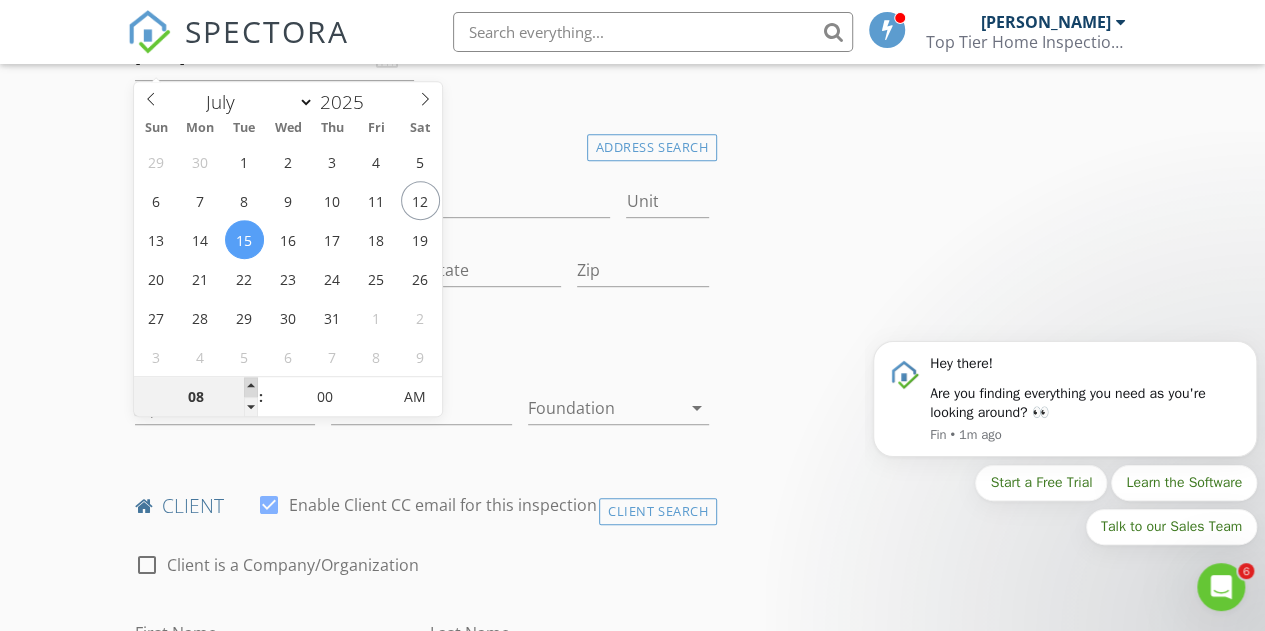 type on "09" 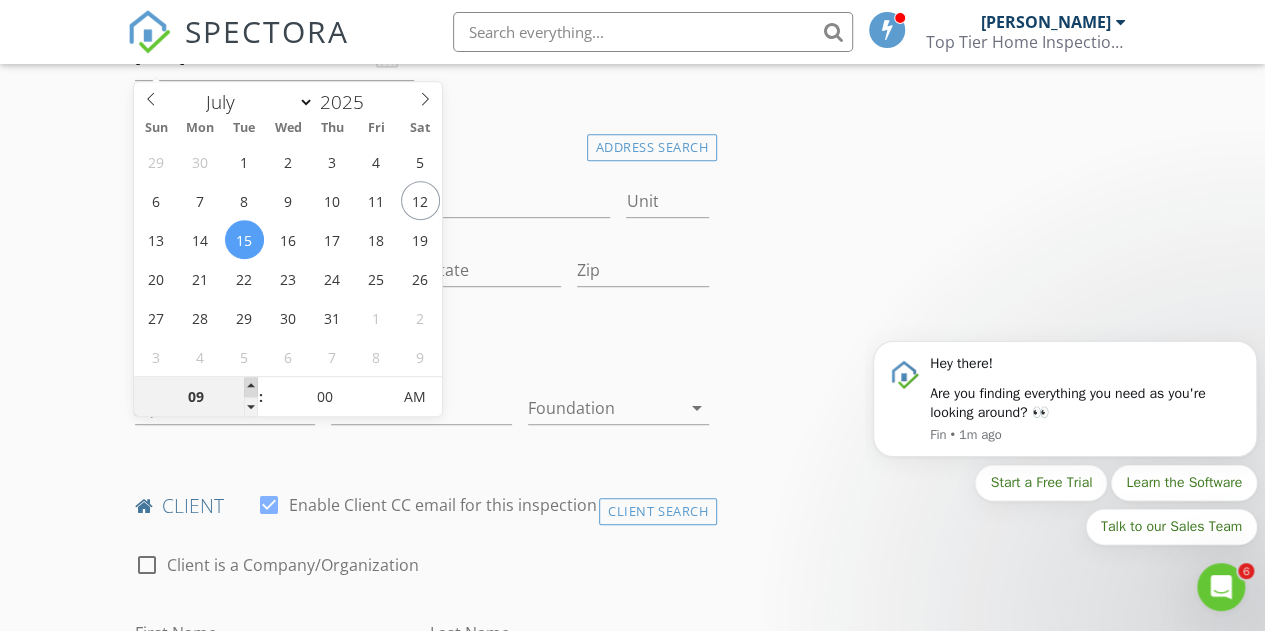 click at bounding box center [251, 387] 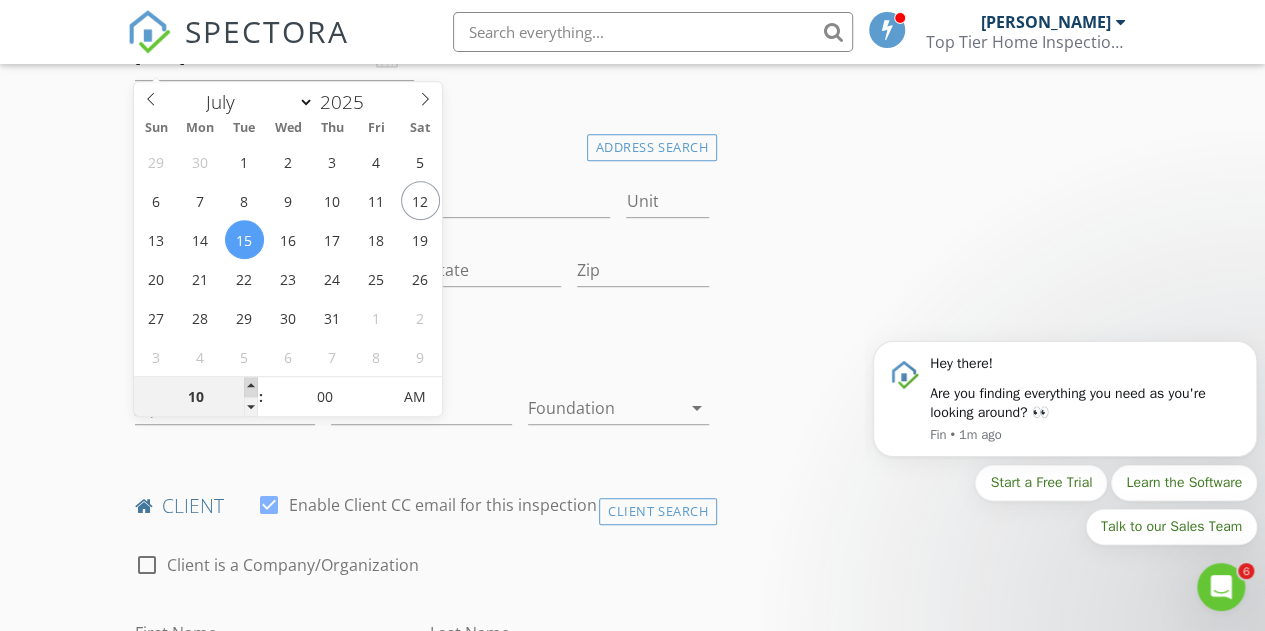 click at bounding box center [251, 387] 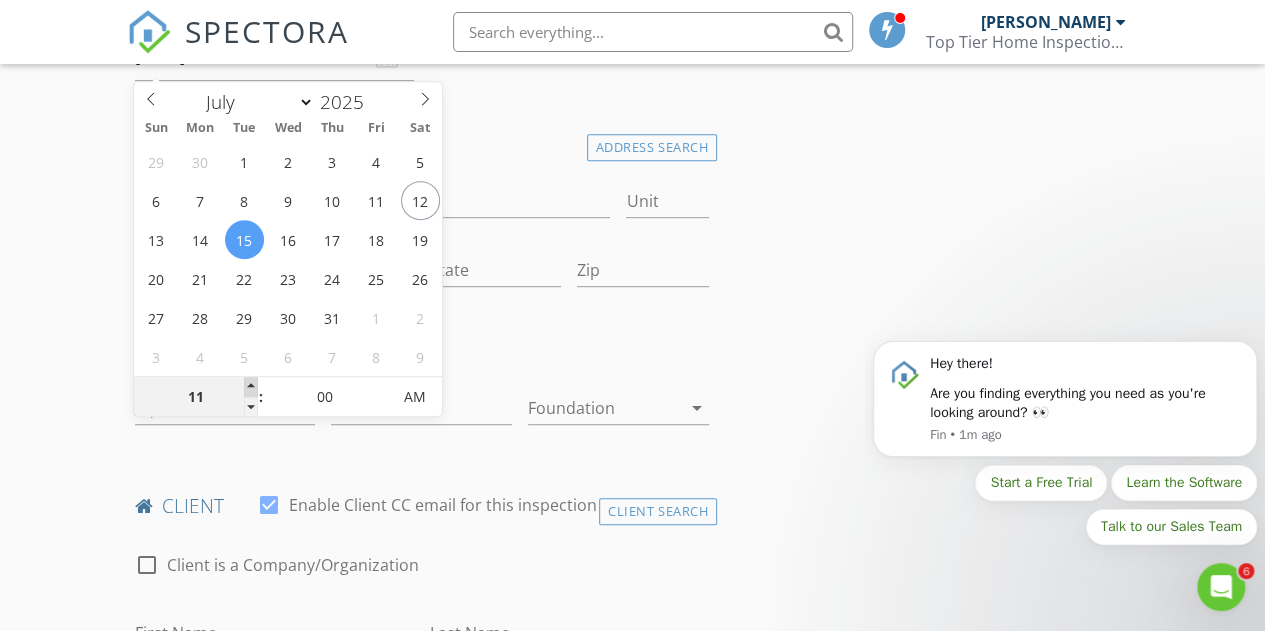 click at bounding box center (251, 387) 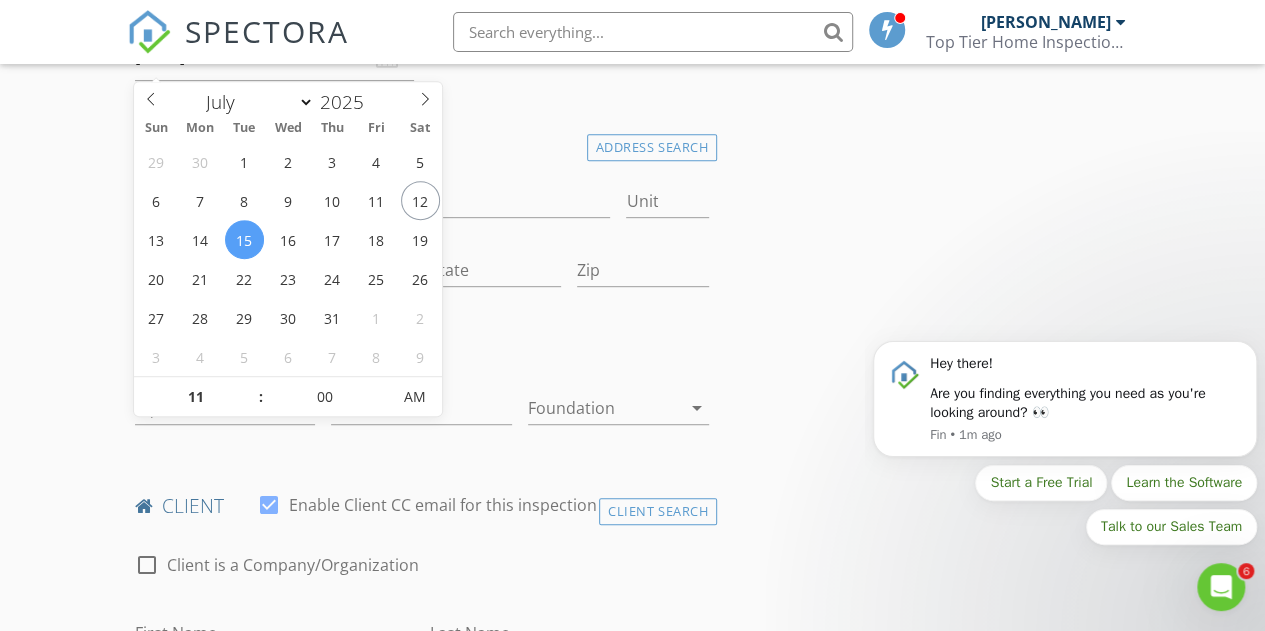click on "INSPECTOR(S)
check_box   Steven Timpone   PRIMARY   Steven Timpone arrow_drop_down   check_box_outline_blank Steven Timpone specifically requested
Date/Time
07/15/2025 11:00 AM
Location
Address Search       Address   Unit   City   State   Zip   County     Square Feet   Year Built   Foundation arrow_drop_down
client
check_box Enable Client CC email for this inspection   Client Search     check_box_outline_blank Client is a Company/Organization     First Name   Last Name   Email   CC Email   Phone           Notes   Private Notes
ADD ADDITIONAL client
SERVICES
check_box_outline_blank   Residential Inspection   arrow_drop_down     Select Discount Code arrow_drop_down    Charges       TOTAL   $0.00    Duration    No services with durations selected      Templates       Agreements" at bounding box center [633, 1383] 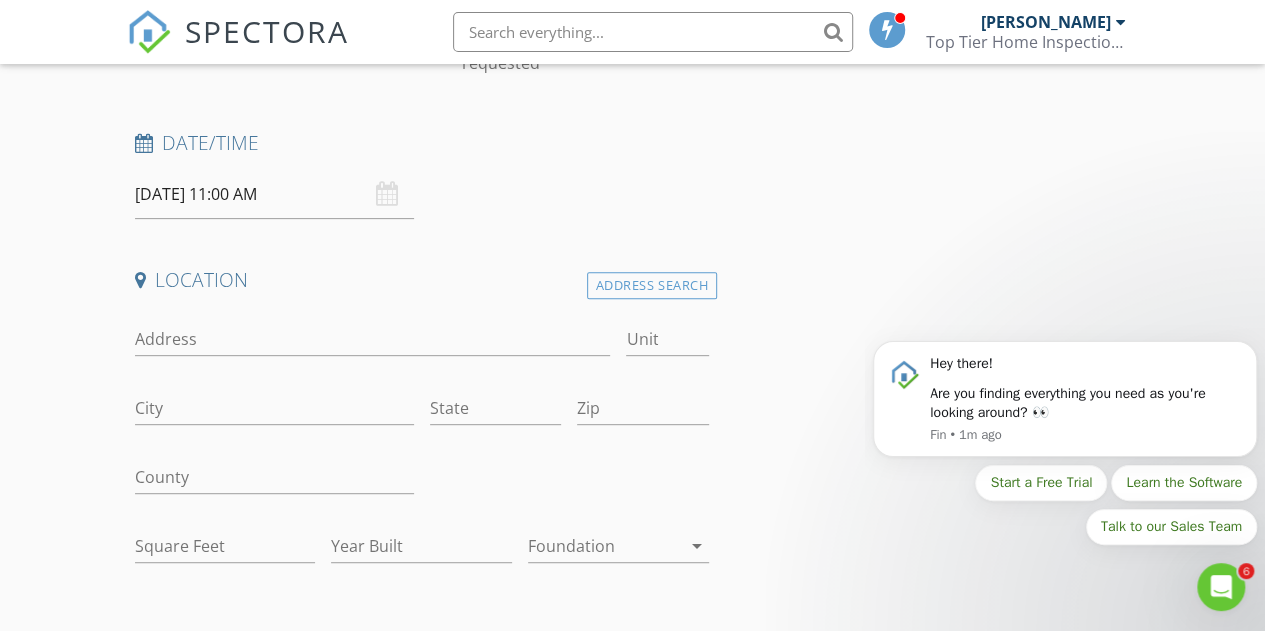 scroll, scrollTop: 310, scrollLeft: 0, axis: vertical 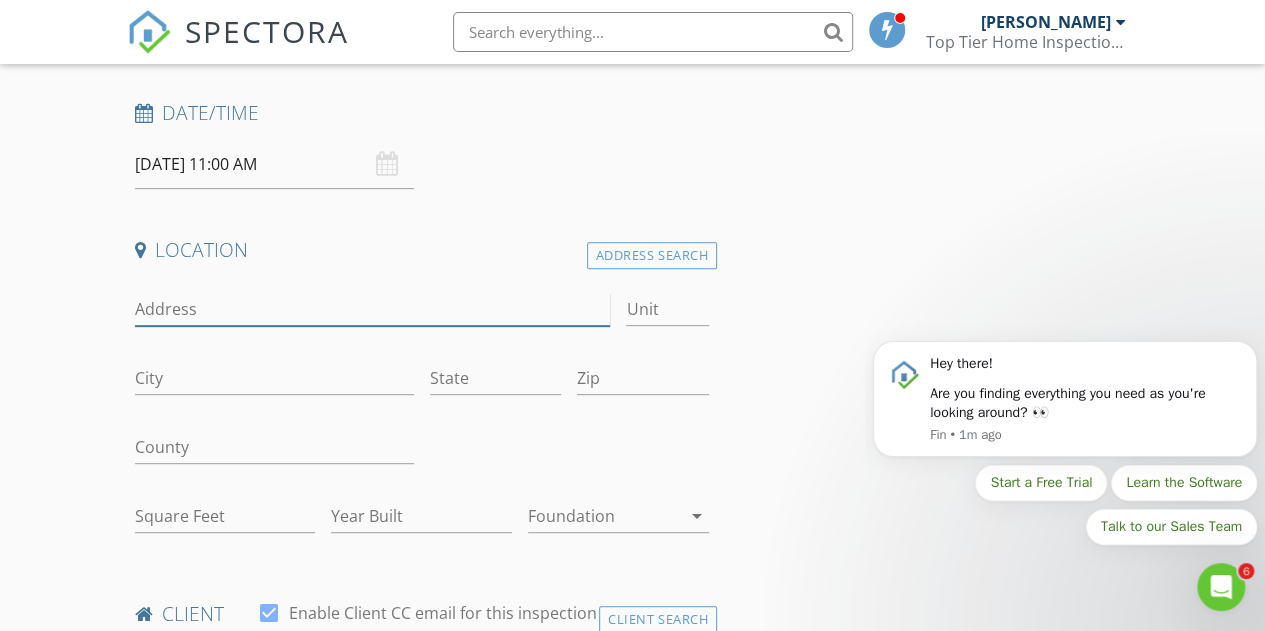 click on "Address" at bounding box center [373, 309] 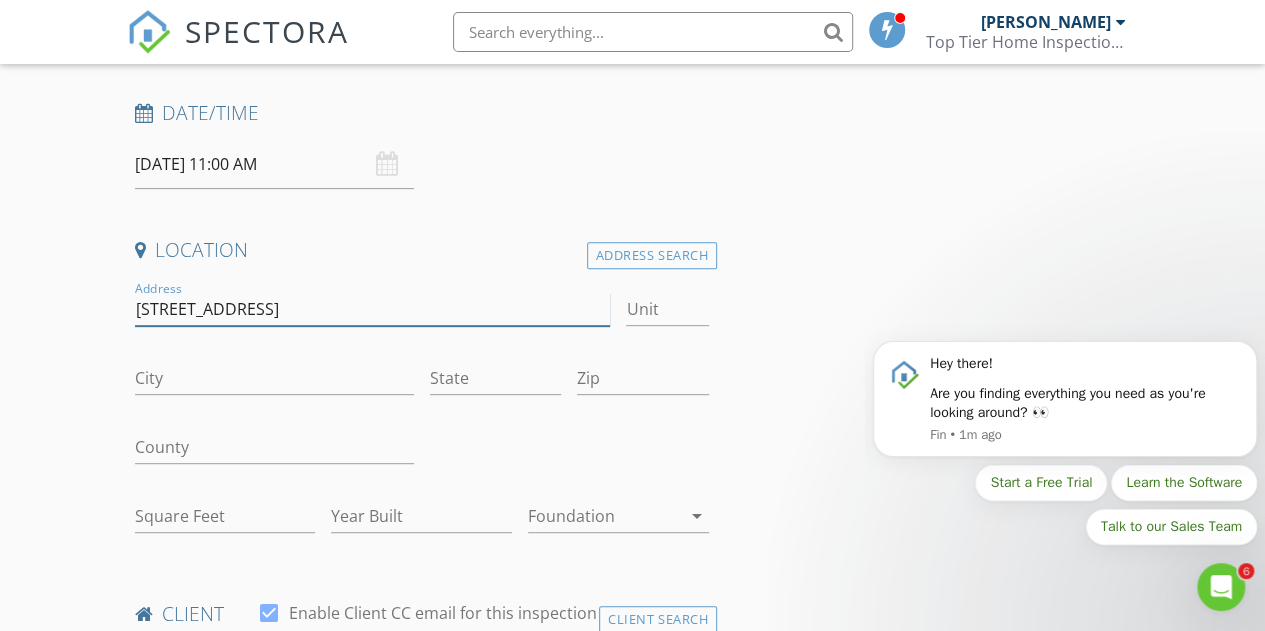 type on "1 timberline road" 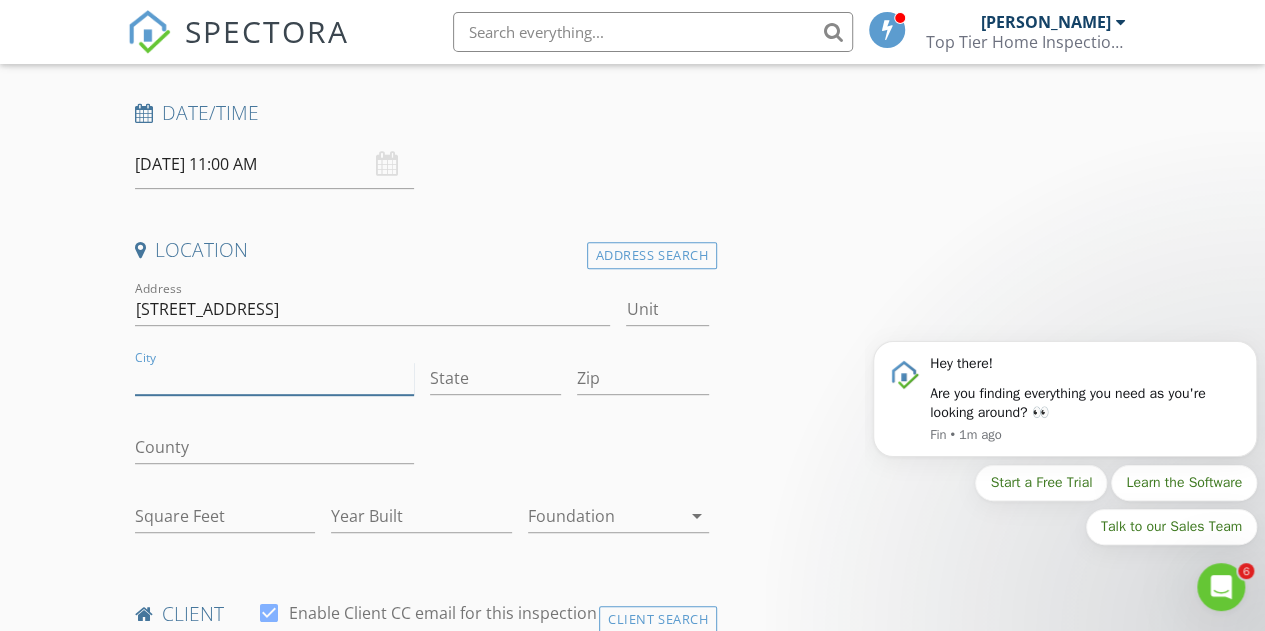 click on "City" at bounding box center [274, 378] 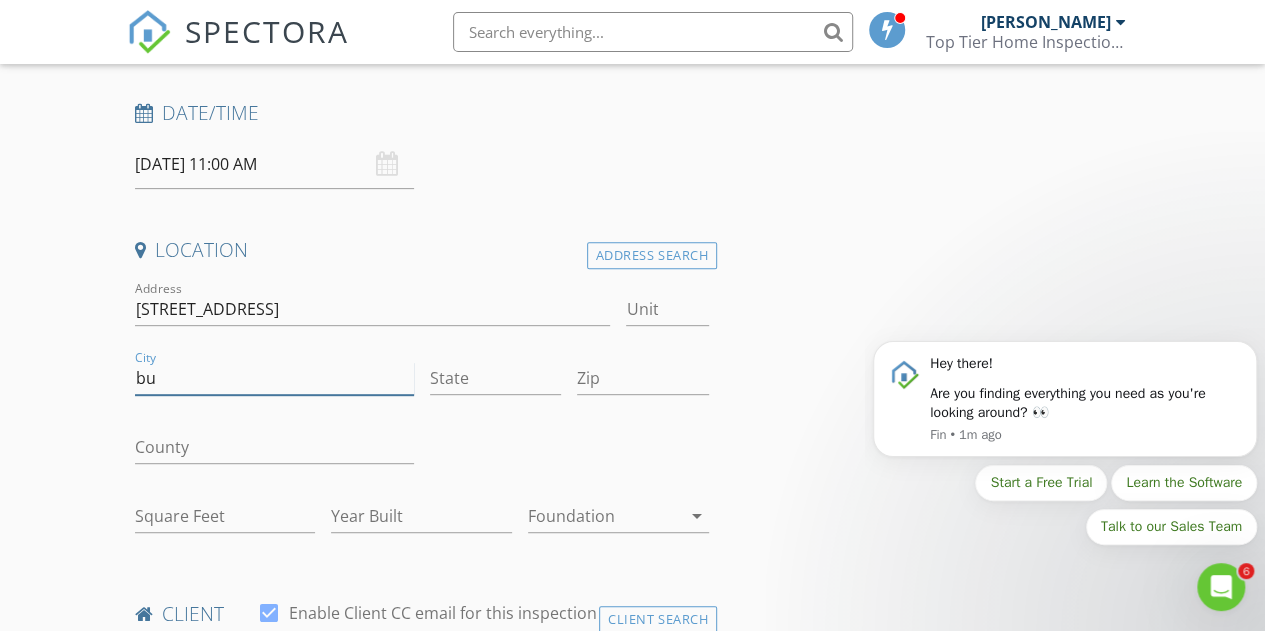 type on "b" 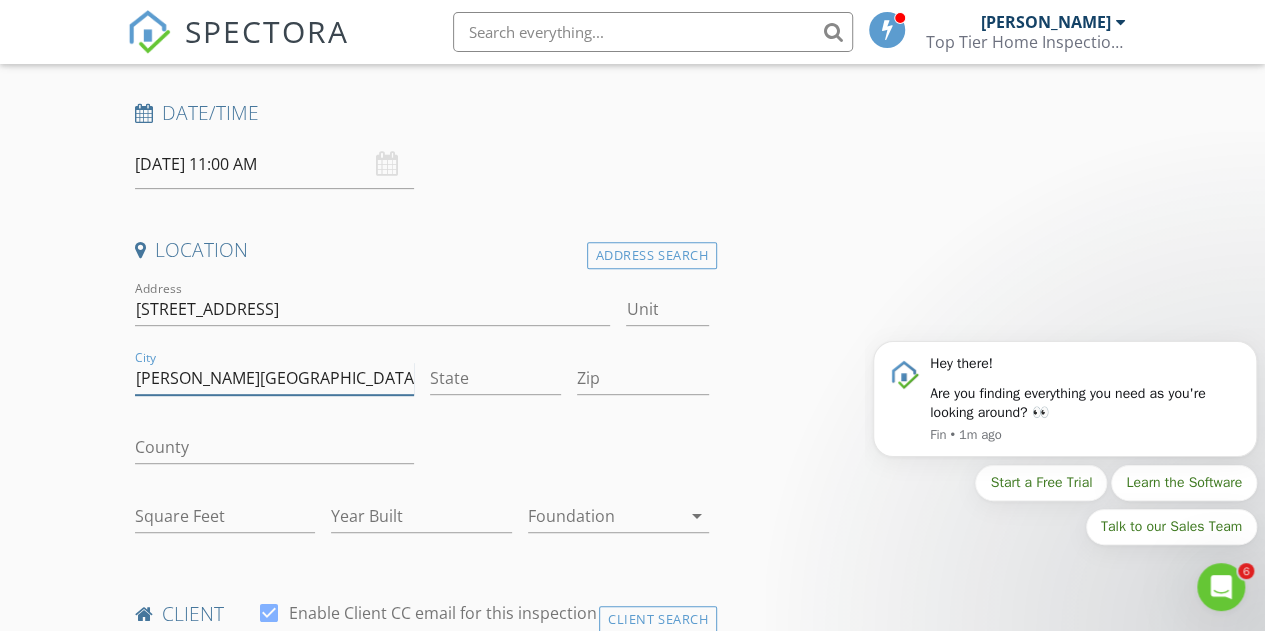 type on "[PERSON_NAME][GEOGRAPHIC_DATA]" 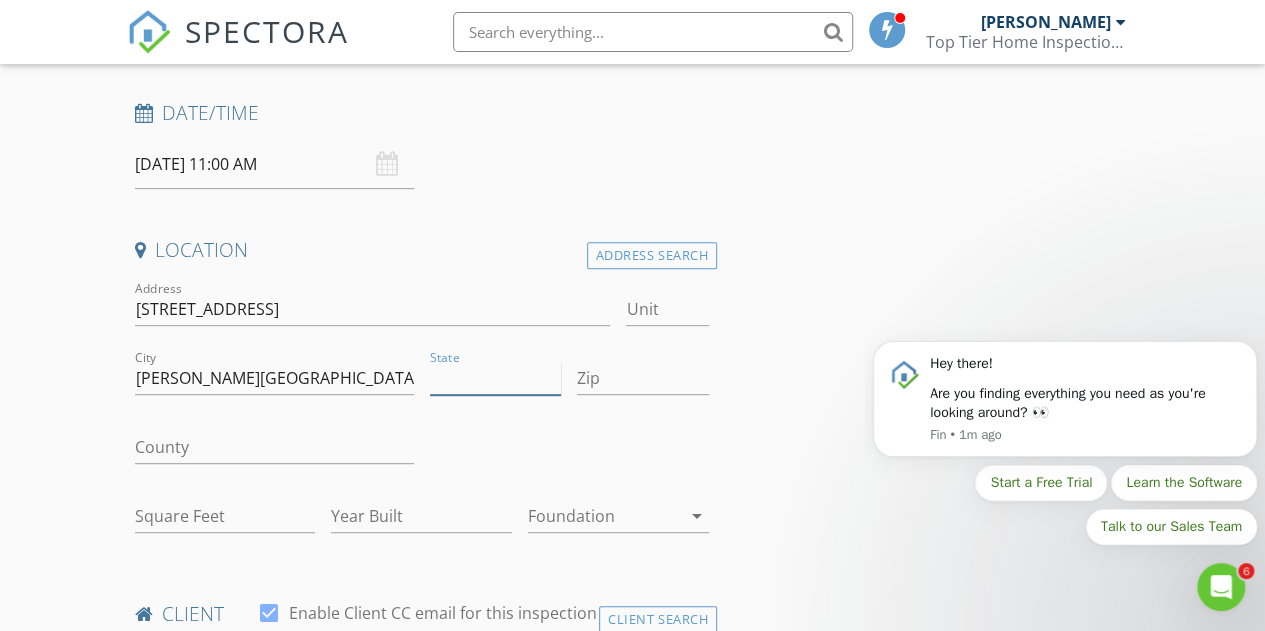 click on "State" at bounding box center (496, 378) 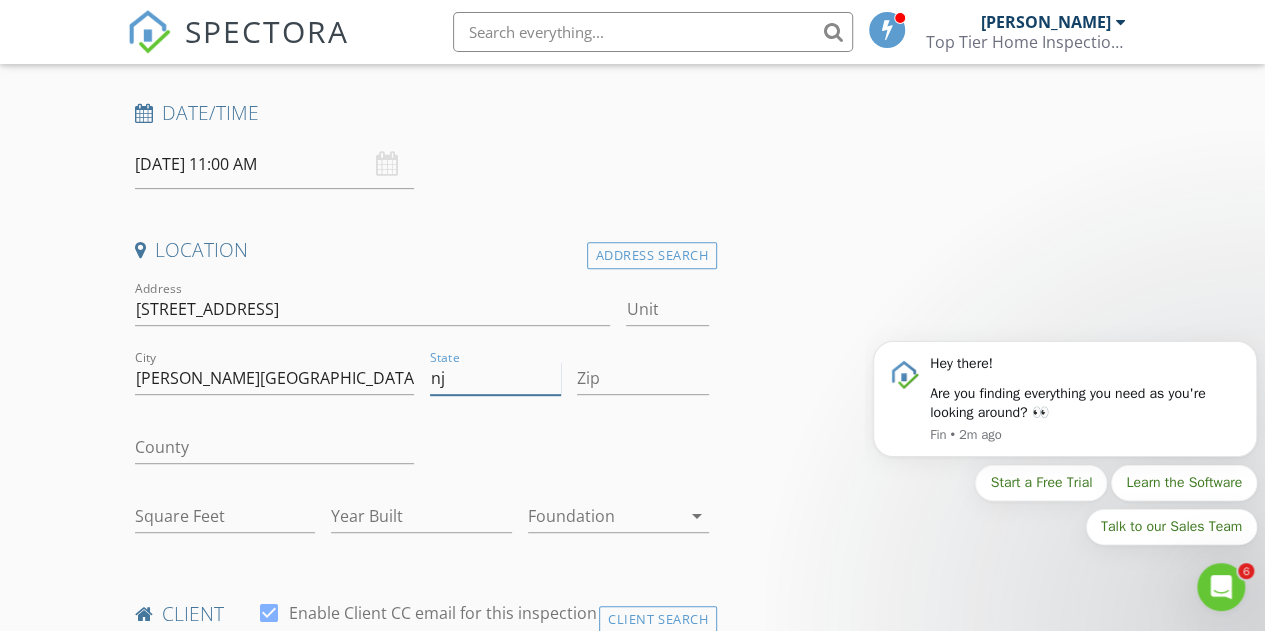 type on "nj" 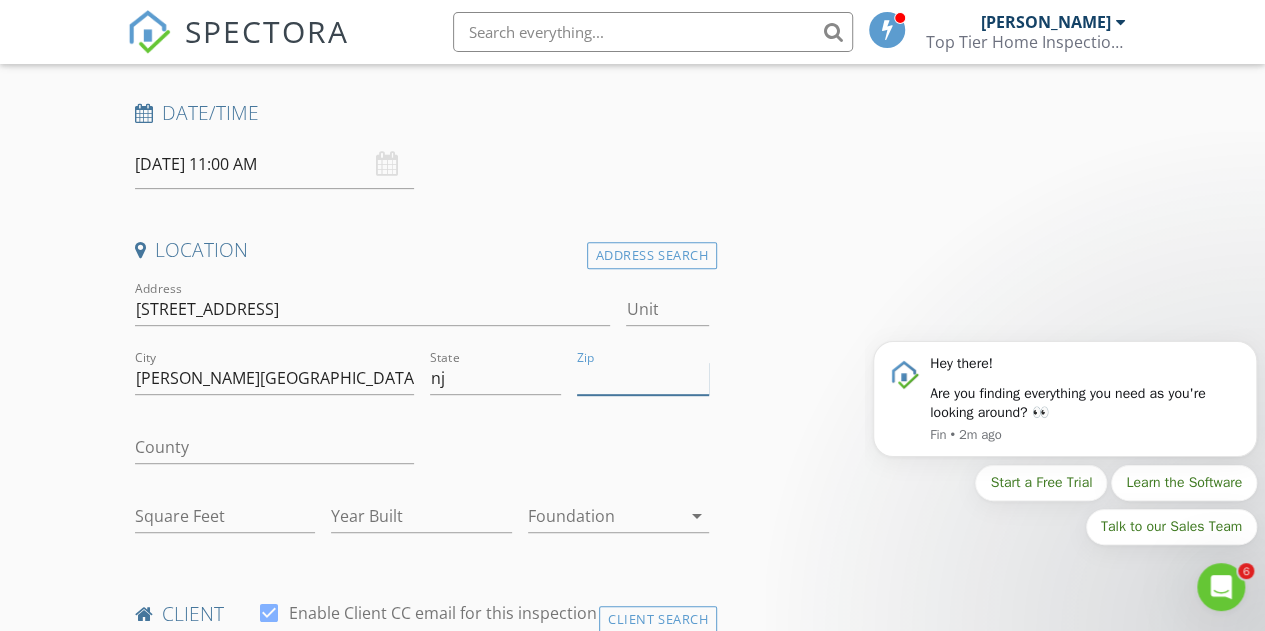 click on "Zip" at bounding box center (643, 378) 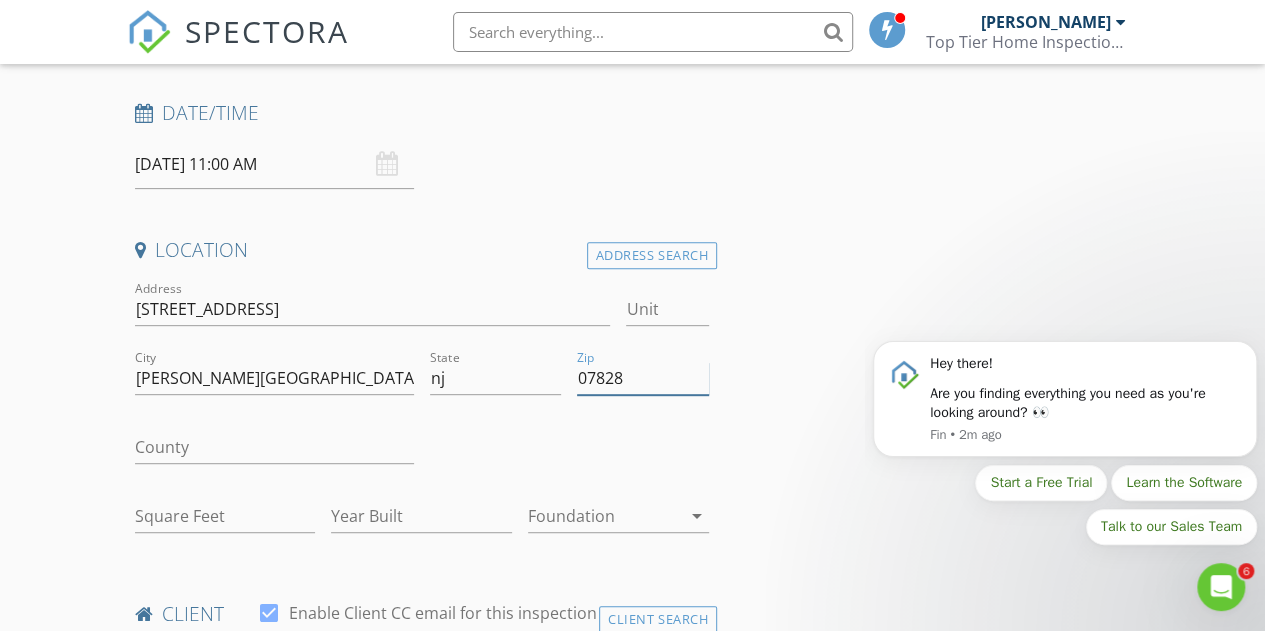 type on "07828" 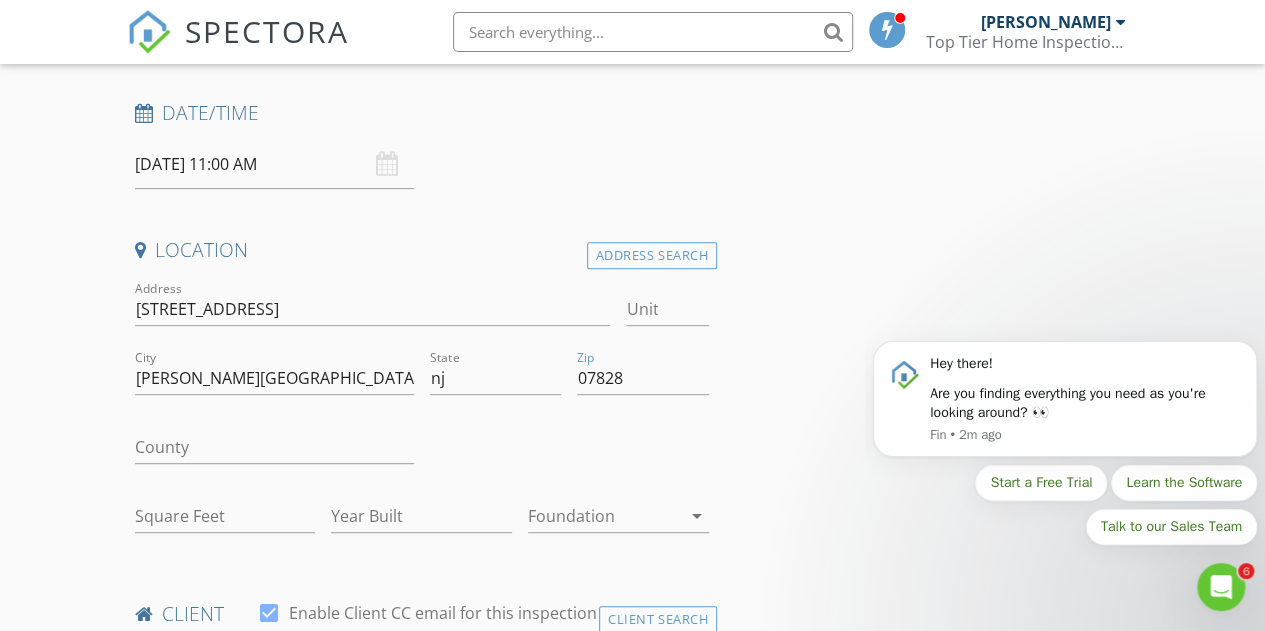 click on "INSPECTOR(S)
check_box   Steven Timpone   PRIMARY   Steven Timpone arrow_drop_down   check_box_outline_blank Steven Timpone specifically requested
Date/Time
07/15/2025 11:00 AM
Location
Address Search       Address 1 timberline road   Unit   City Budd Lake   State nj   Zip 07828   County     Square Feet   Year Built   Foundation arrow_drop_down
client
check_box Enable Client CC email for this inspection   Client Search     check_box_outline_blank Client is a Company/Organization     First Name   Last Name   Email   CC Email   Phone           Notes   Private Notes
ADD ADDITIONAL client
SERVICES
check_box_outline_blank   Residential Inspection   arrow_drop_down     Select Discount Code arrow_drop_down    Charges       TOTAL   $0.00    Duration         Templates       Agreements" at bounding box center (633, 1491) 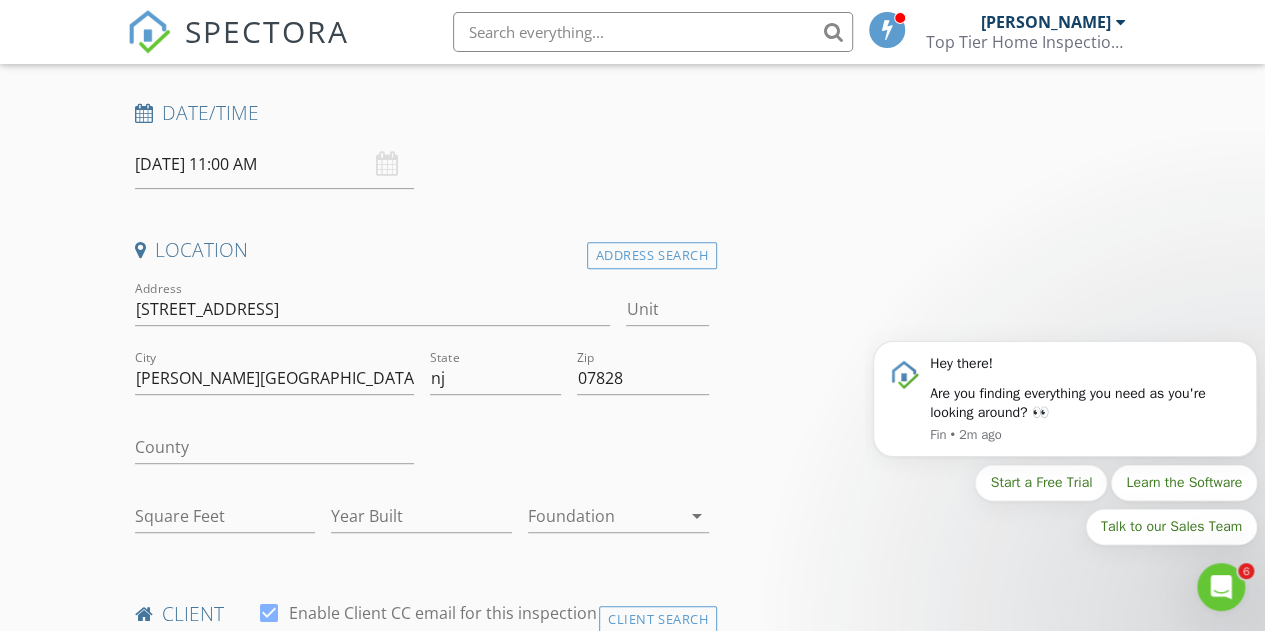 type on "1497" 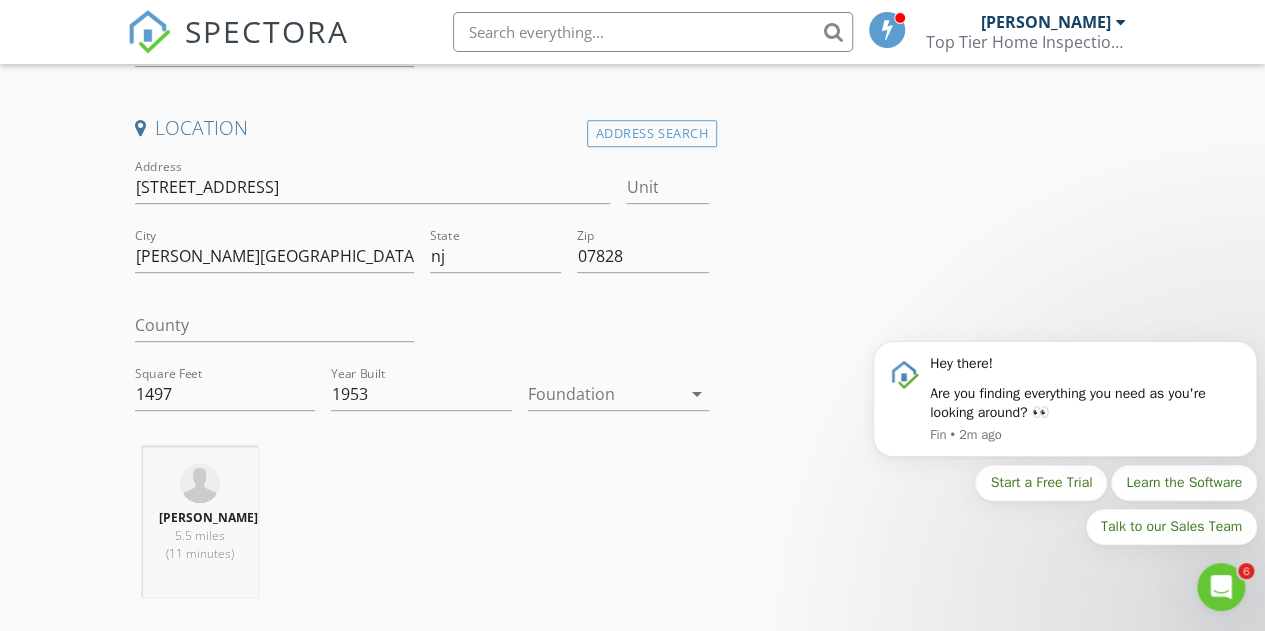 scroll, scrollTop: 432, scrollLeft: 0, axis: vertical 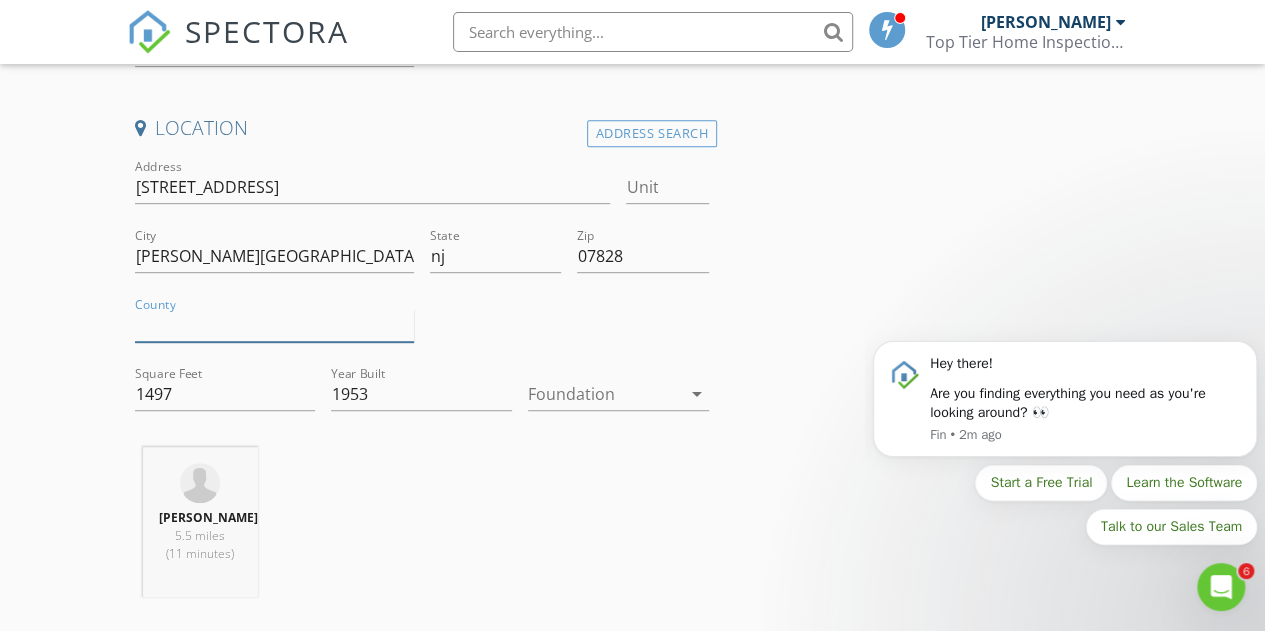 click on "County" at bounding box center (274, 325) 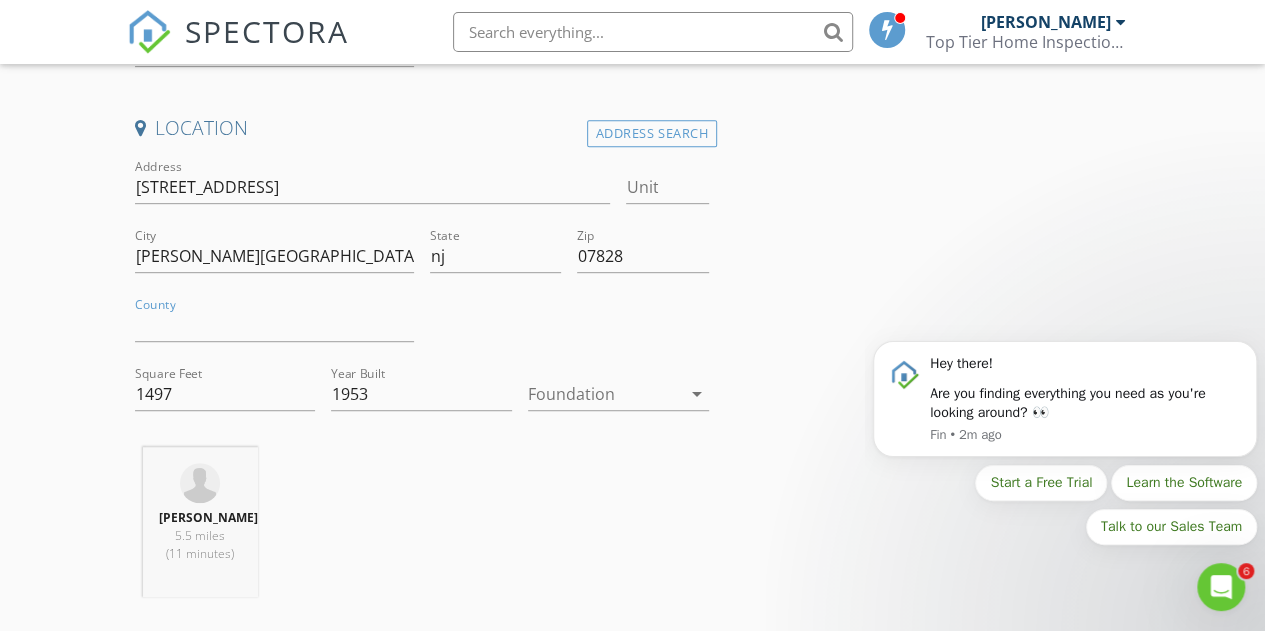 click on "INSPECTOR(S)
check_box   Steven Timpone   PRIMARY   Steven Timpone arrow_drop_down   check_box_outline_blank Steven Timpone specifically requested
Date/Time
07/15/2025 11:00 AM
Location
Address Search       Address 1 timberline road   Unit   City Budd Lake   State nj   Zip 07828   County     Square Feet 1497   Year Built 1953   Foundation arrow_drop_down     Steven Timpone     5.5 miles     (11 minutes)
client
check_box Enable Client CC email for this inspection   Client Search     check_box_outline_blank Client is a Company/Organization     First Name   Last Name   Email   CC Email   Phone           Notes   Private Notes
ADD ADDITIONAL client
SERVICES
check_box_outline_blank   Residential Inspection   arrow_drop_down     Select Discount Code arrow_drop_down    Charges" at bounding box center (633, 1460) 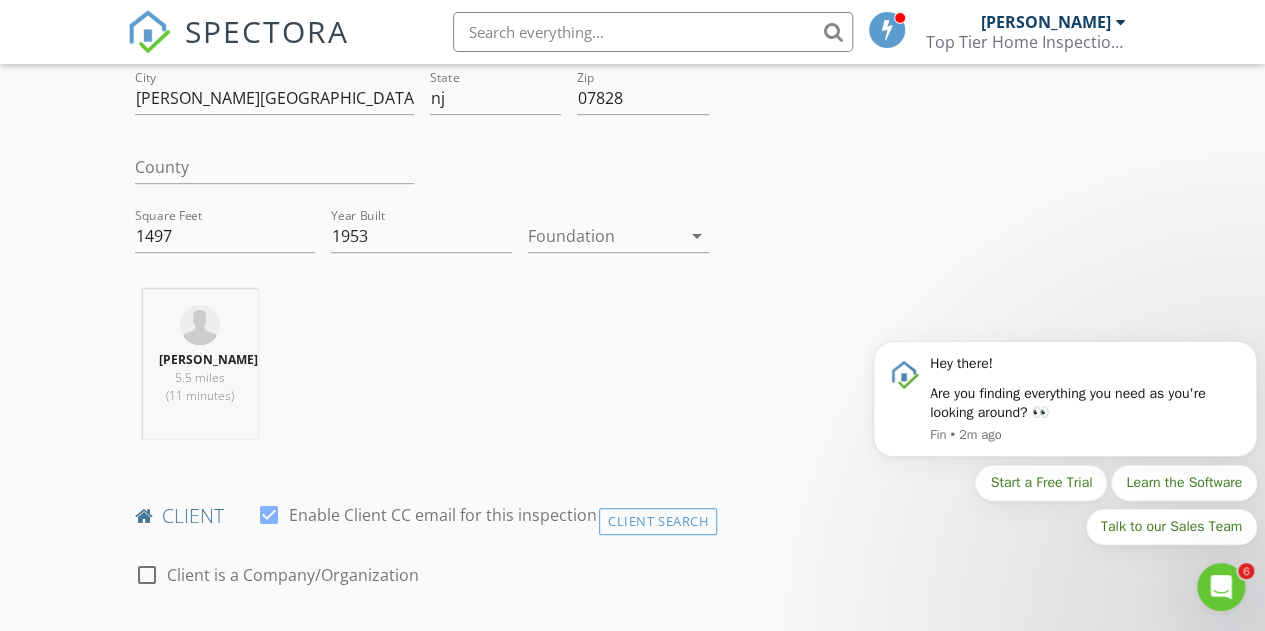 scroll, scrollTop: 590, scrollLeft: 0, axis: vertical 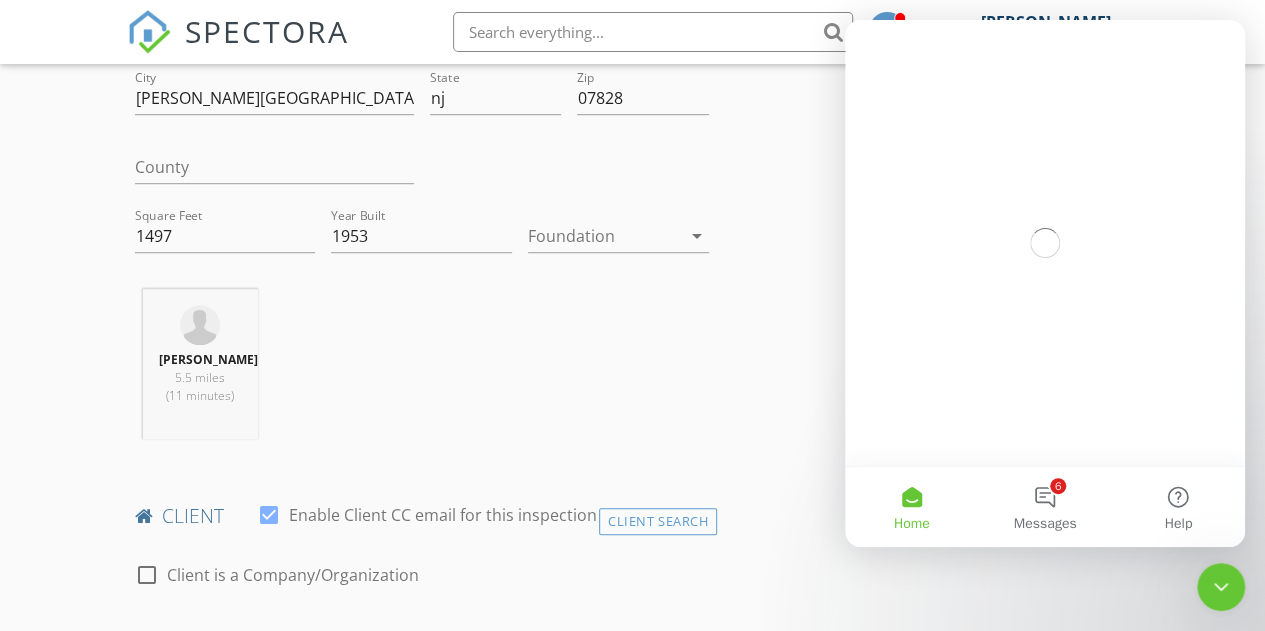 click 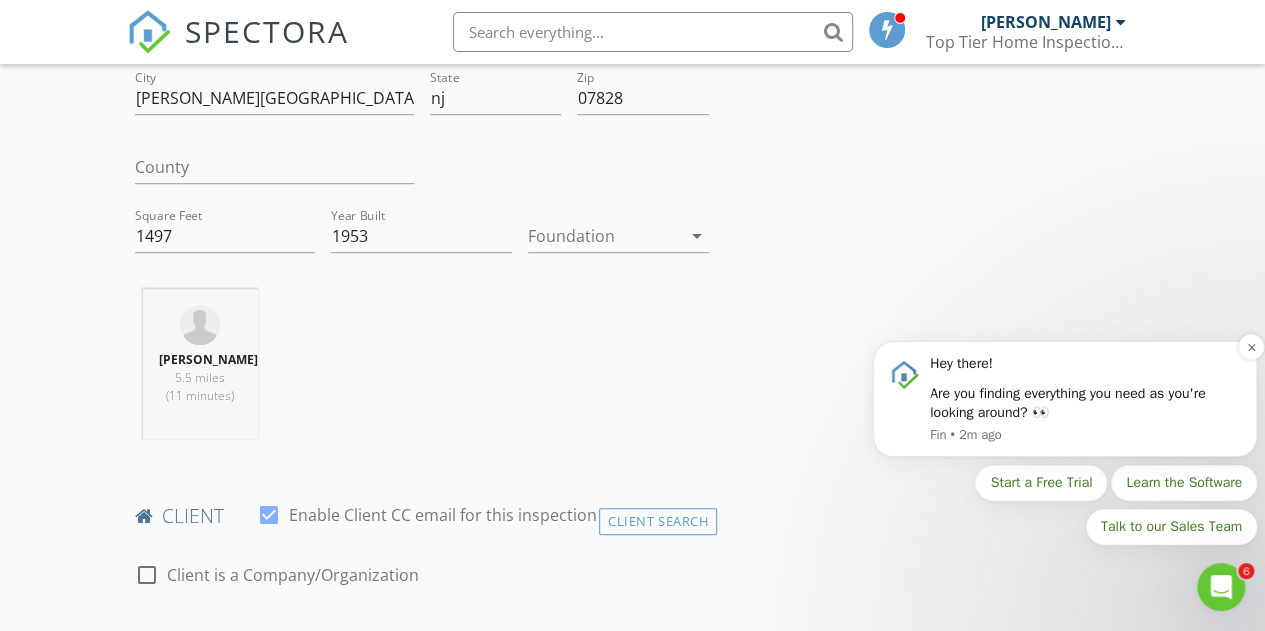 scroll, scrollTop: 0, scrollLeft: 0, axis: both 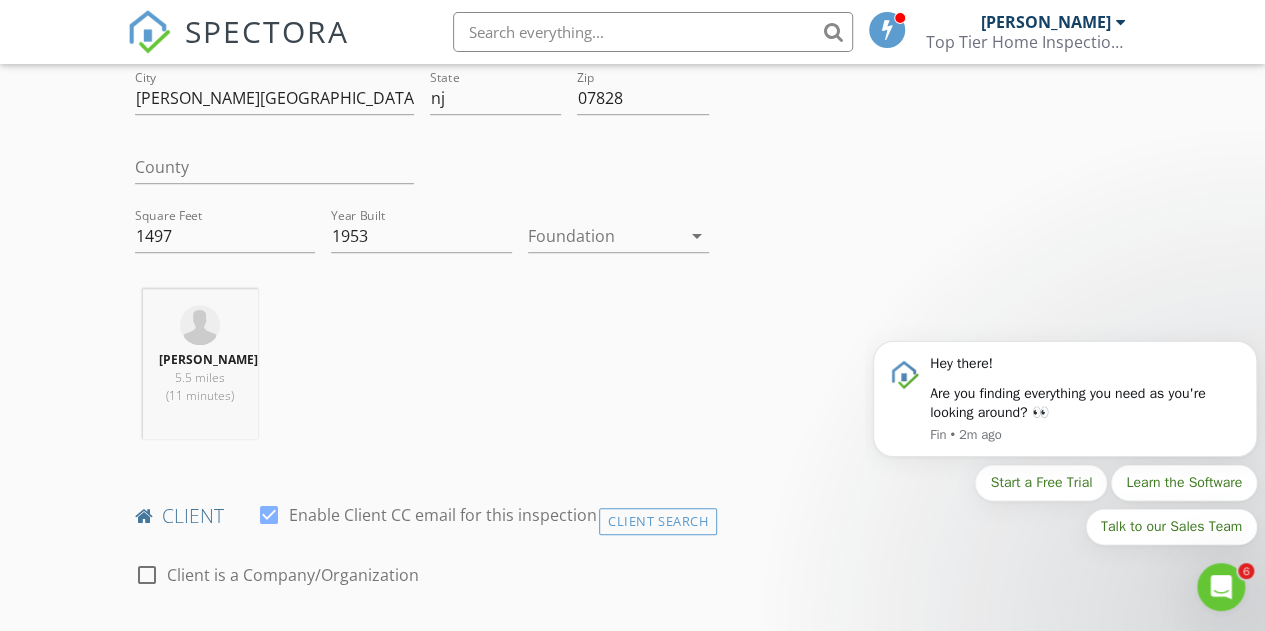 click on "INSPECTOR(S)
check_box   Steven Timpone   PRIMARY   Steven Timpone arrow_drop_down   check_box_outline_blank Steven Timpone specifically requested
Date/Time
07/15/2025 11:00 AM
Location
Address Search       Address 1 timberline road   Unit   City Budd Lake   State nj   Zip 07828   County     Square Feet 1497   Year Built 1953   Foundation arrow_drop_down     Steven Timpone     5.5 miles     (11 minutes)
client
check_box Enable Client CC email for this inspection   Client Search     check_box_outline_blank Client is a Company/Organization     First Name   Last Name   Email   CC Email   Phone           Notes   Private Notes
ADD ADDITIONAL client
SERVICES
check_box_outline_blank   Residential Inspection   arrow_drop_down     Select Discount Code arrow_drop_down    Charges" at bounding box center [633, 1302] 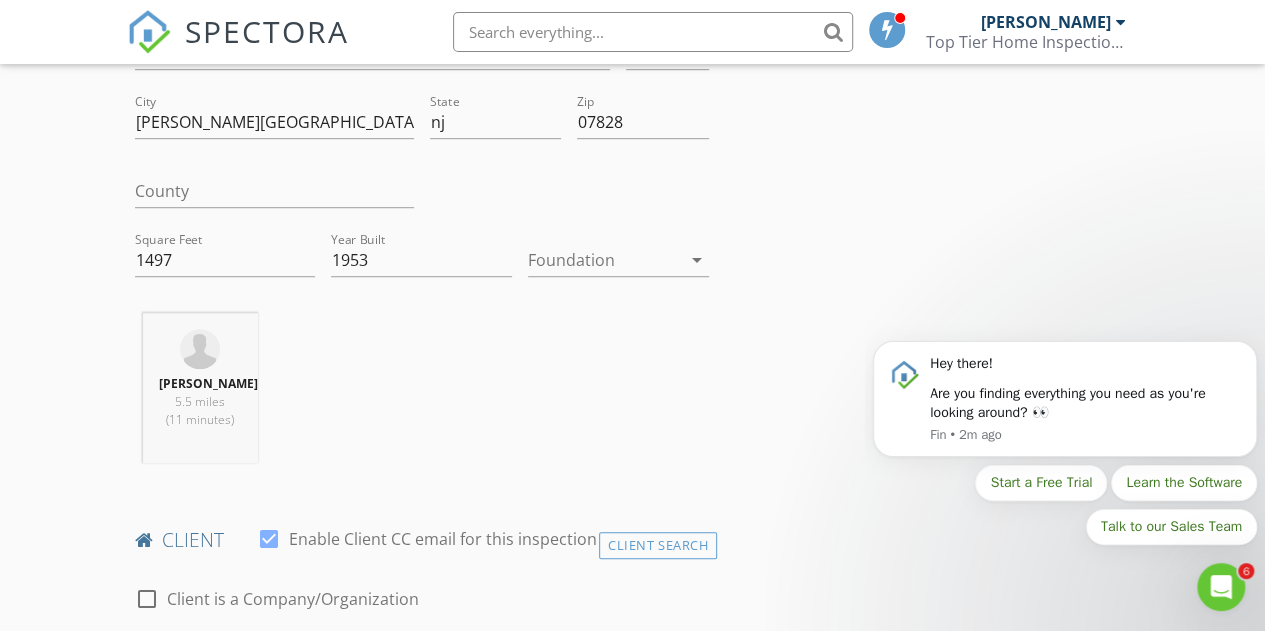scroll, scrollTop: 564, scrollLeft: 0, axis: vertical 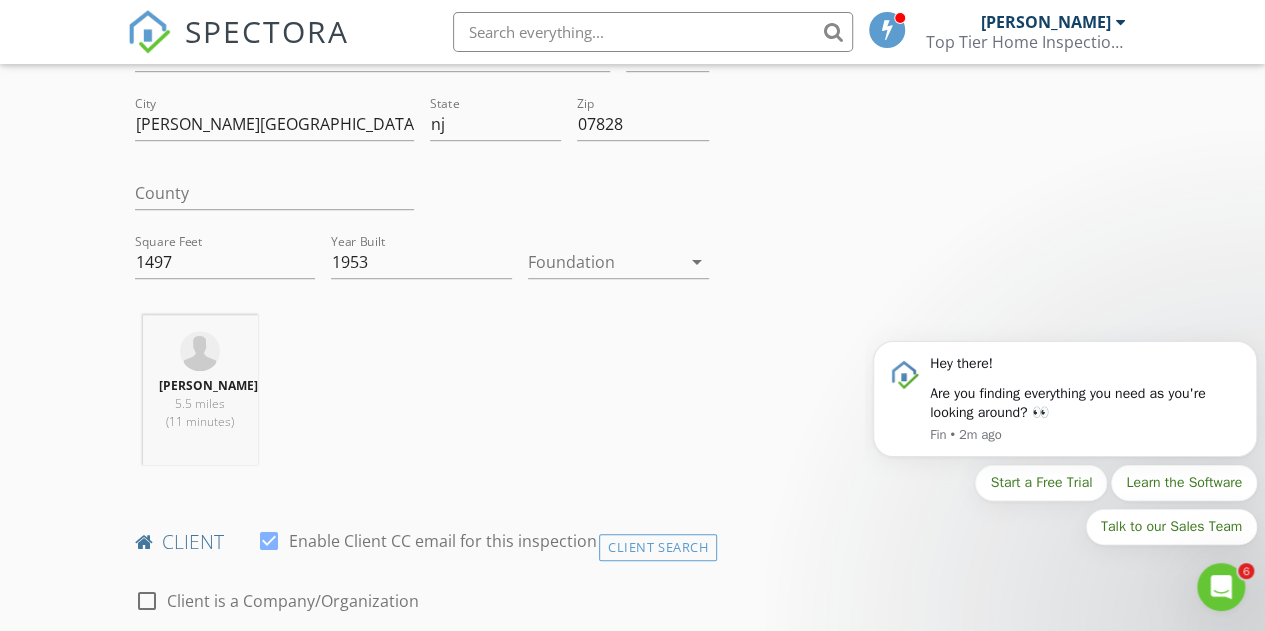 click 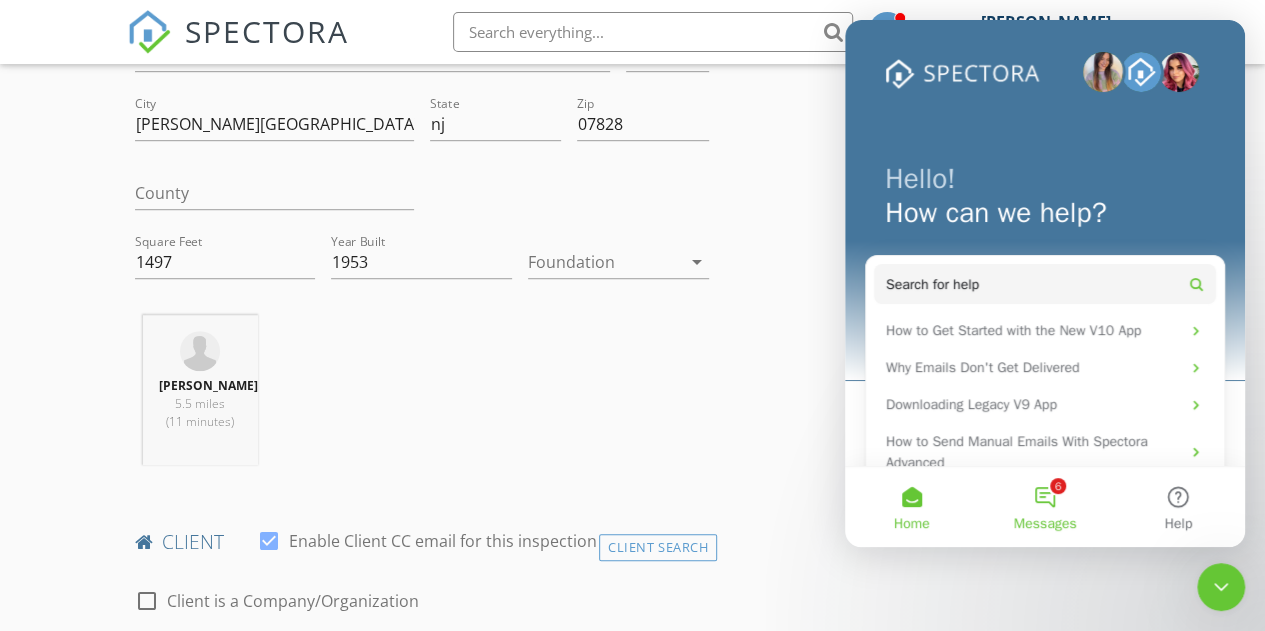 click on "6 Messages" at bounding box center (1044, 507) 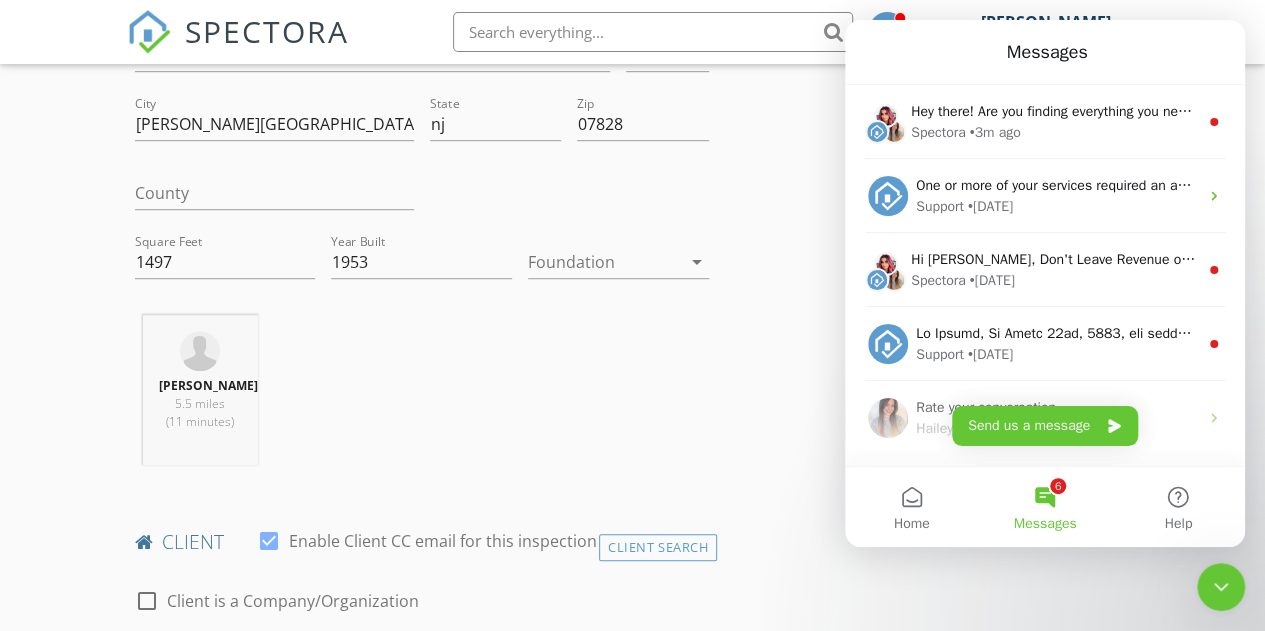click on "6 Messages" at bounding box center [1044, 507] 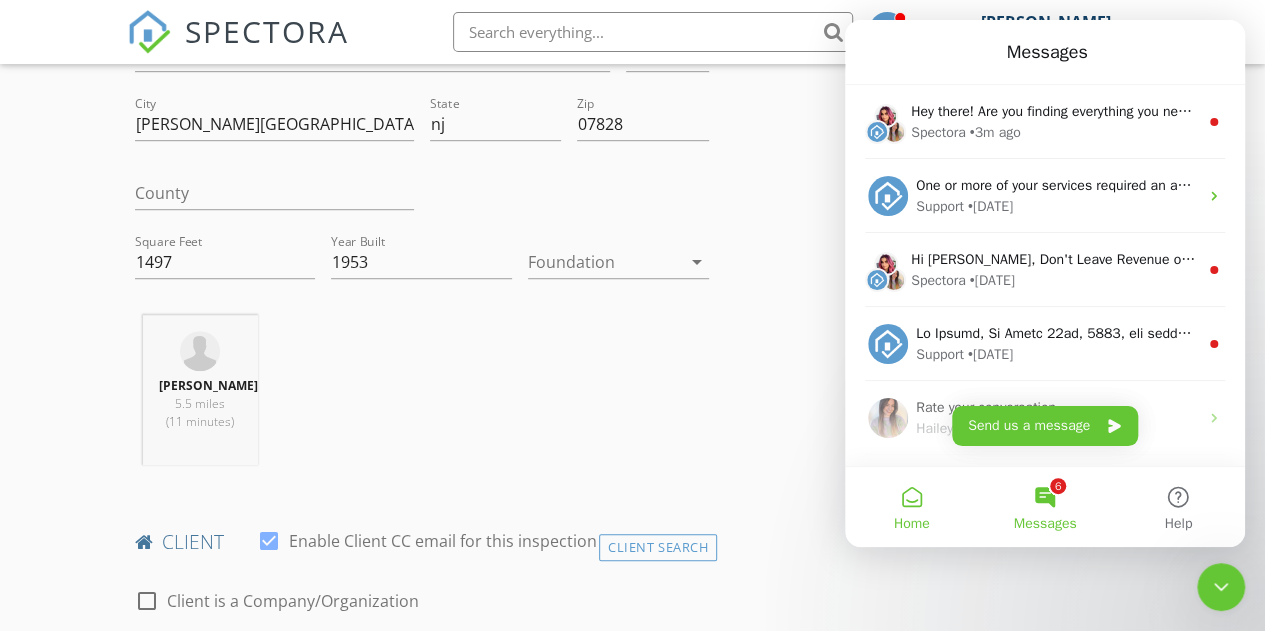 click on "Home" at bounding box center [911, 507] 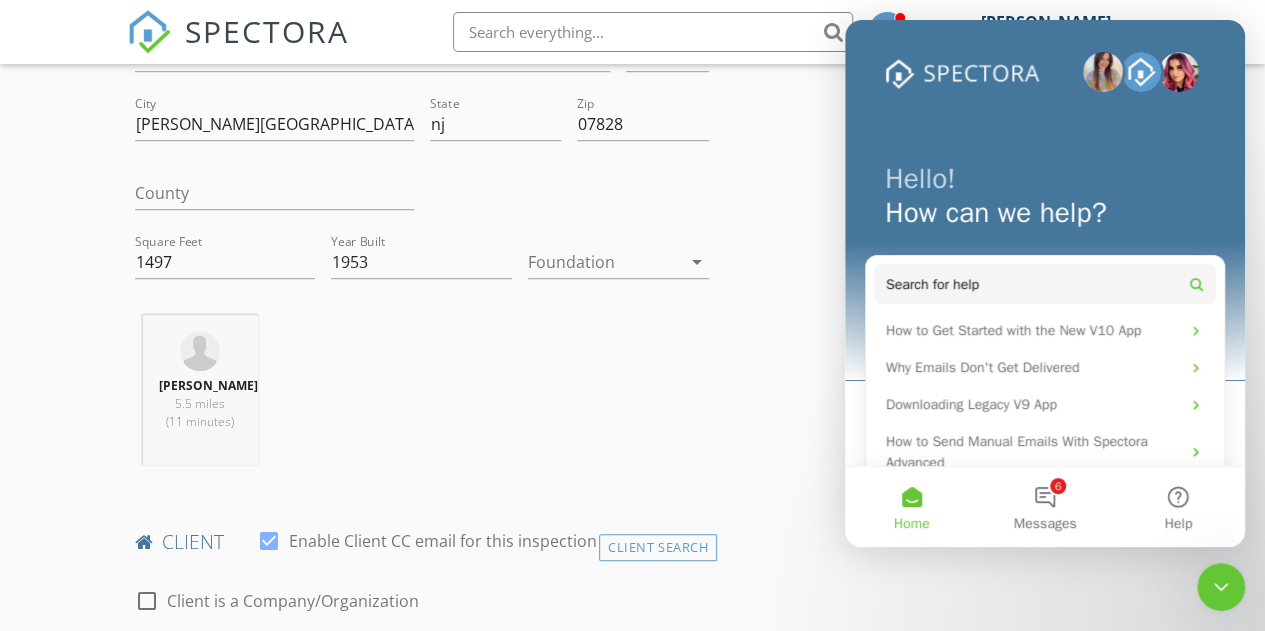 click on "Home" at bounding box center (911, 507) 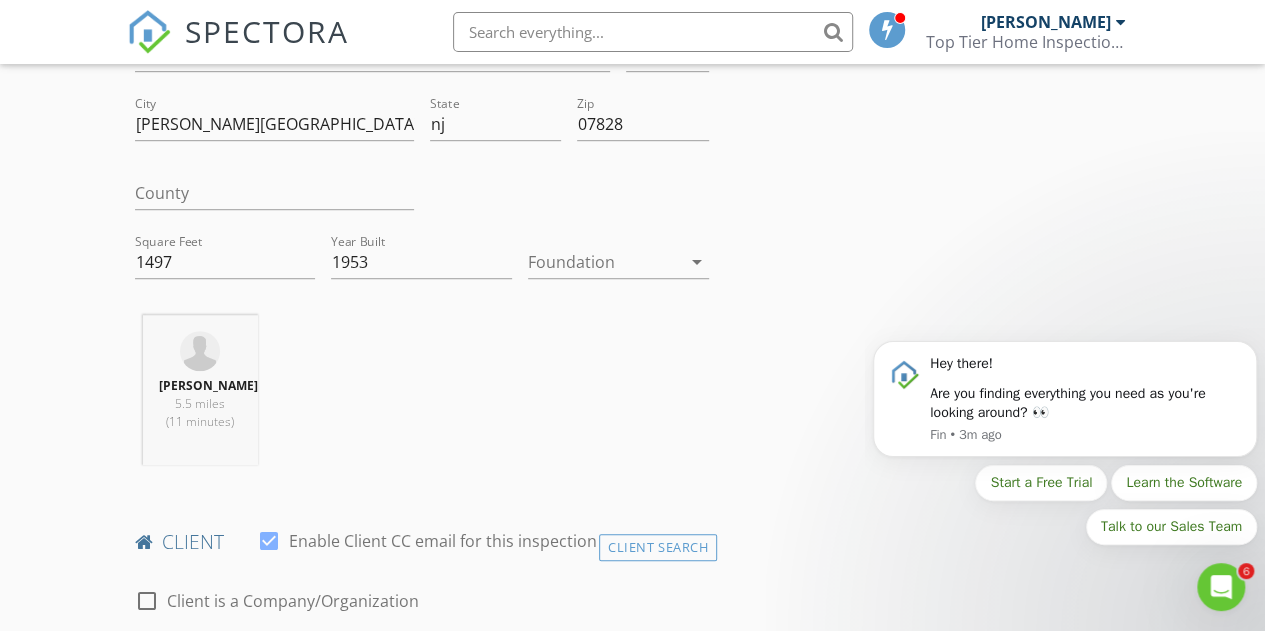 scroll, scrollTop: 0, scrollLeft: 0, axis: both 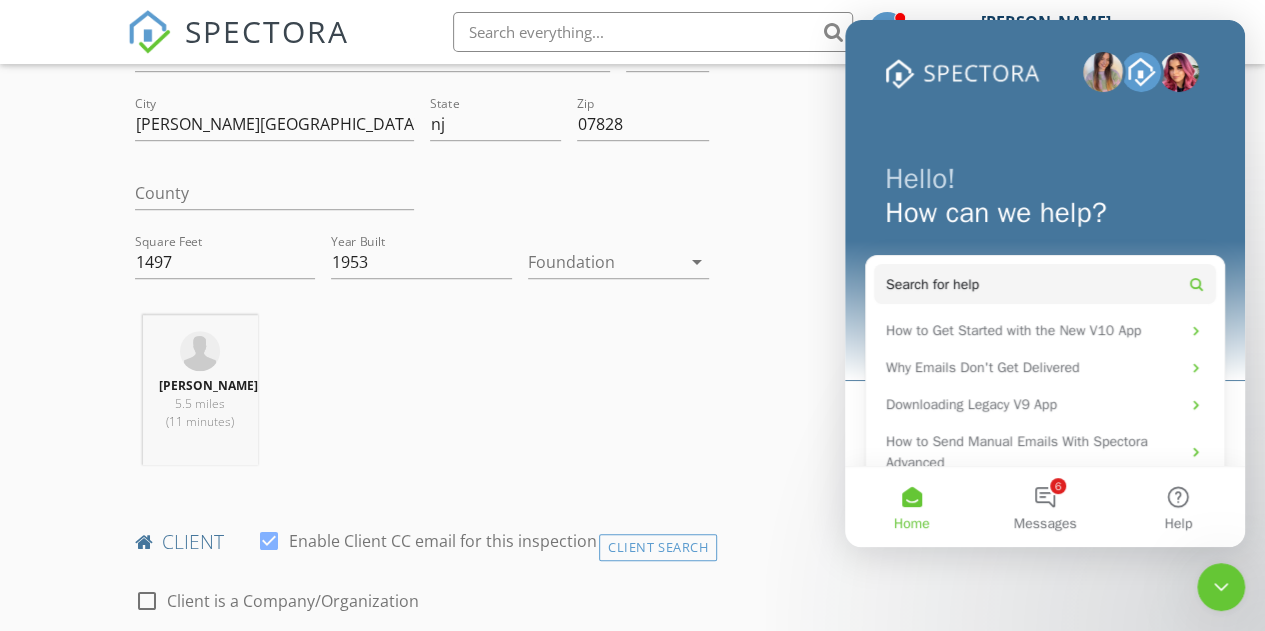 click at bounding box center [1221, 587] 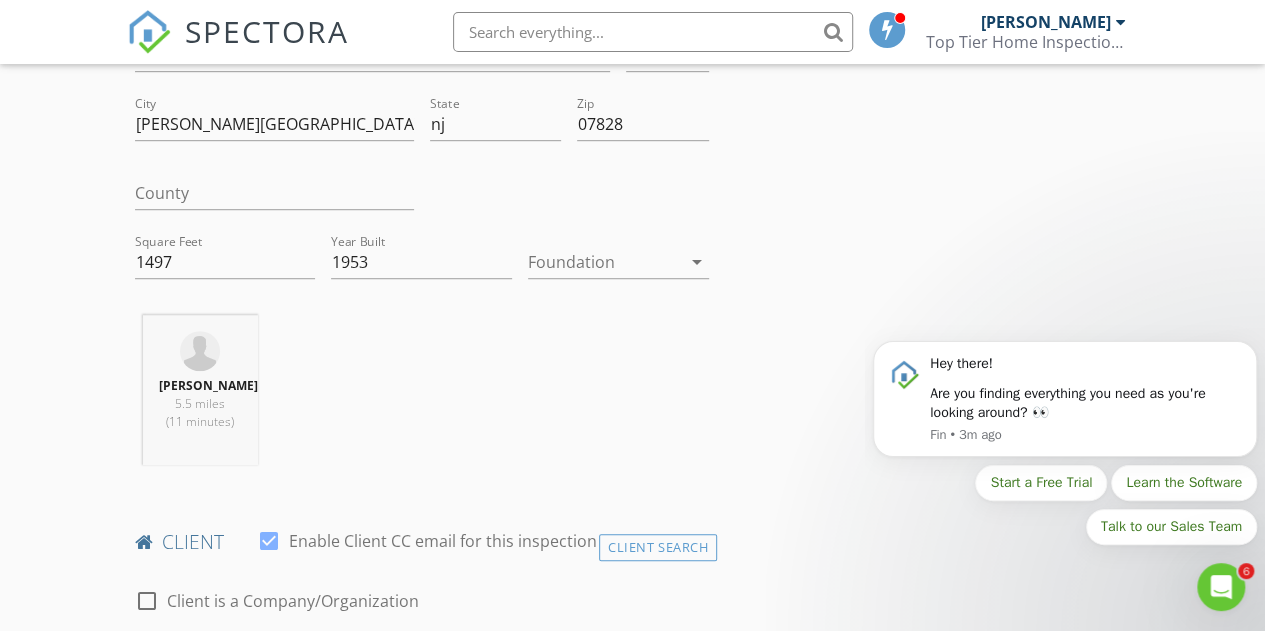 scroll, scrollTop: 0, scrollLeft: 0, axis: both 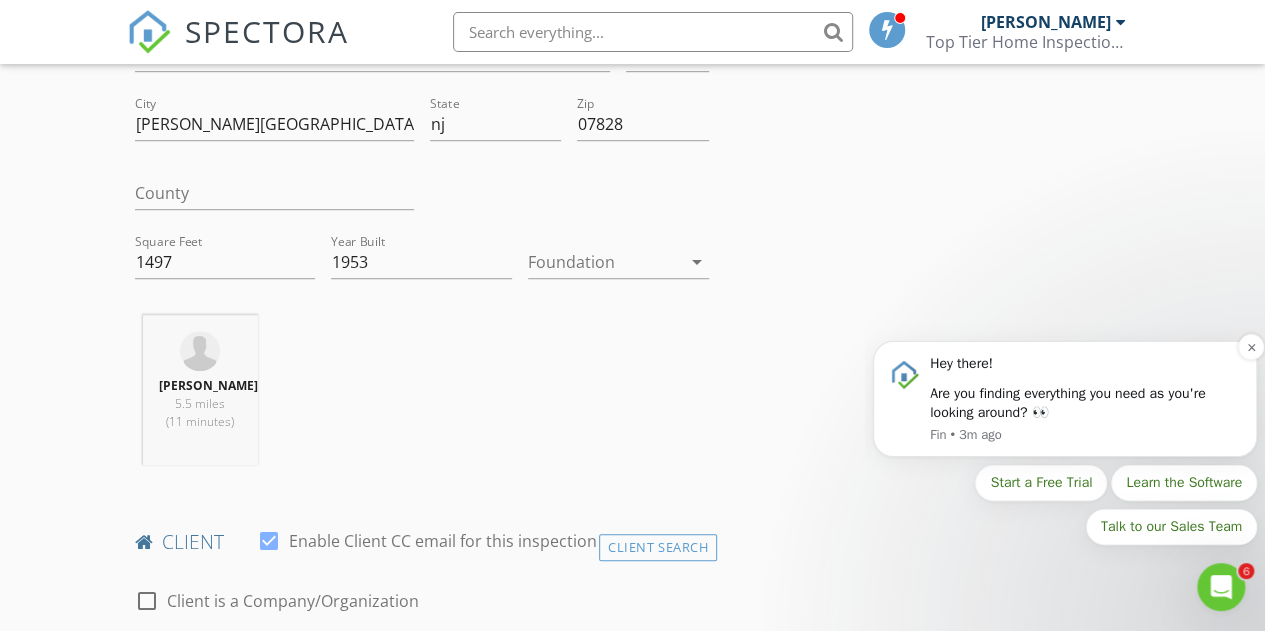 click on "Are you finding everything you need as you're looking around? 👀" at bounding box center (1086, 403) 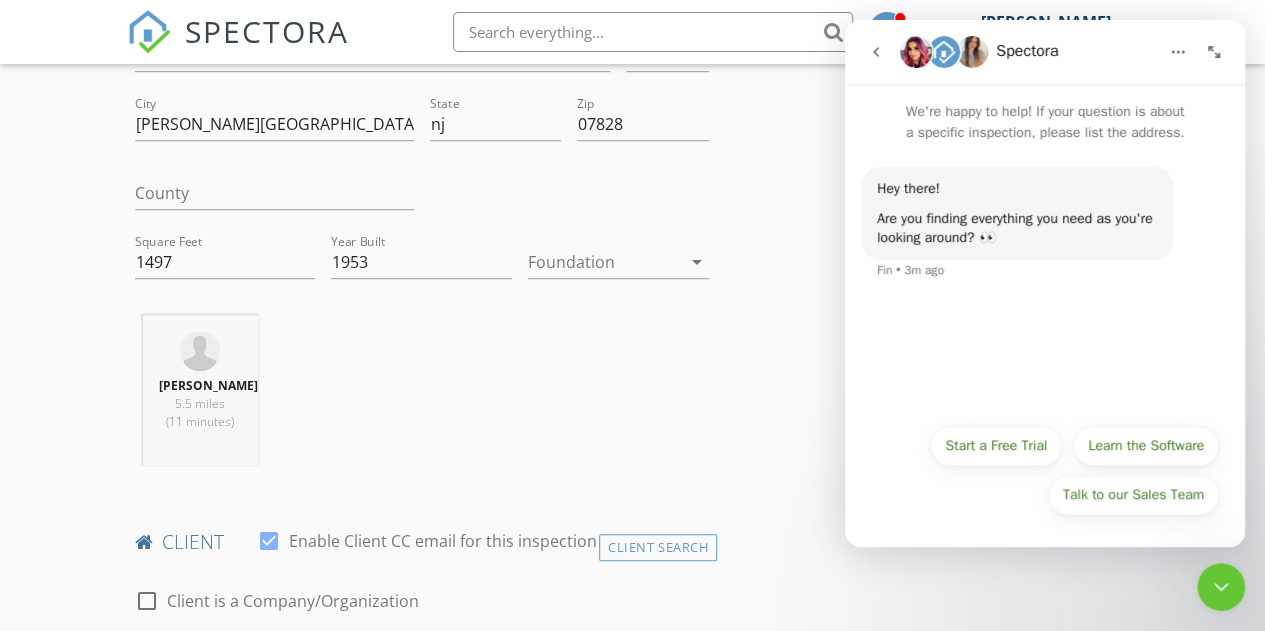 click at bounding box center (1214, 52) 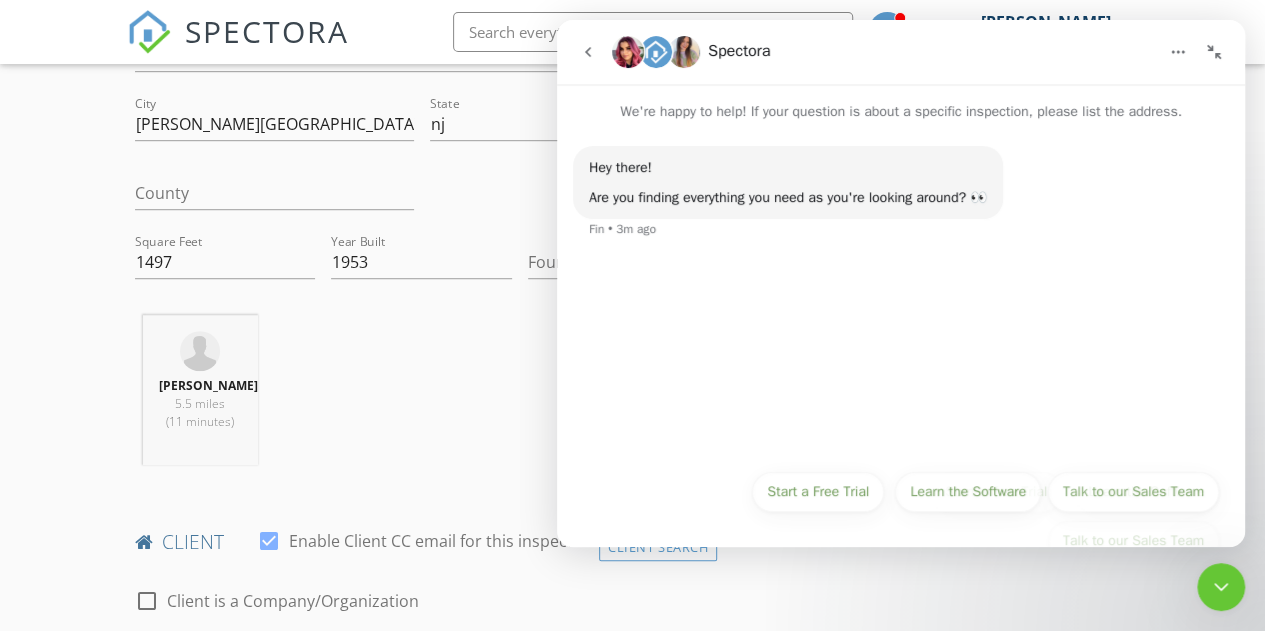 click at bounding box center [1214, 52] 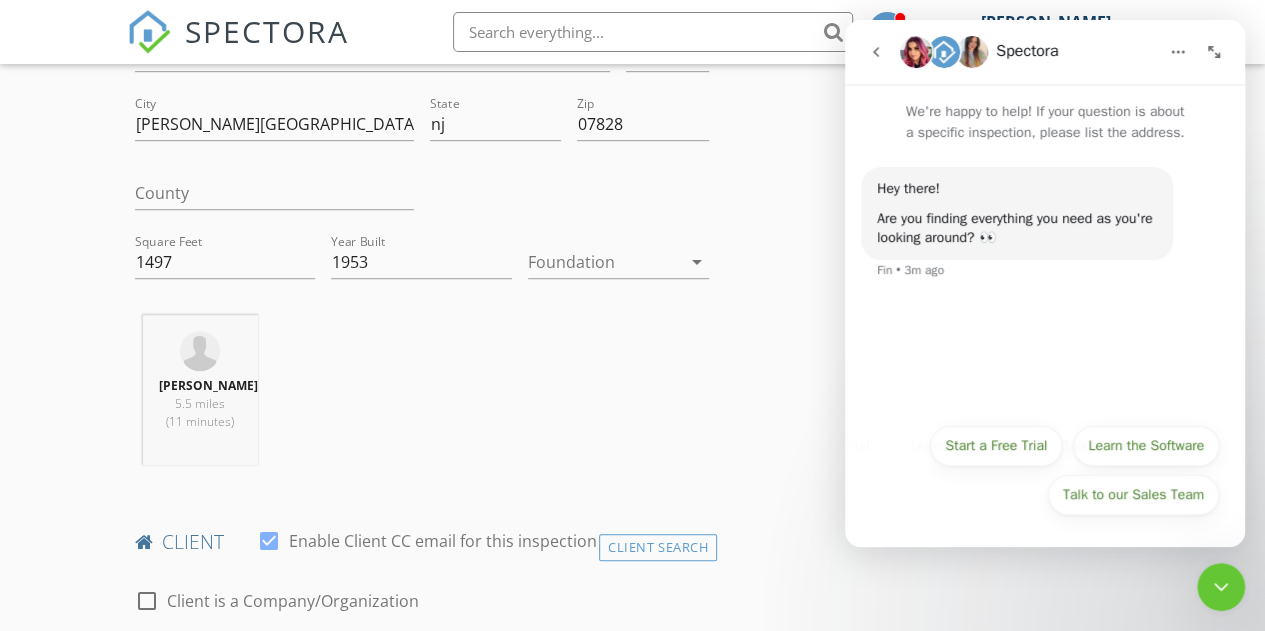 click on "INSPECTOR(S)
check_box   Steven Timpone   PRIMARY   Steven Timpone arrow_drop_down   check_box_outline_blank Steven Timpone specifically requested
Date/Time
07/15/2025 11:00 AM
Location
Address Search       Address 1 timberline road   Unit   City Budd Lake   State nj   Zip 07828   County     Square Feet 1497   Year Built 1953   Foundation arrow_drop_down     Steven Timpone     5.5 miles     (11 minutes)
client
check_box Enable Client CC email for this inspection   Client Search     check_box_outline_blank Client is a Company/Organization     First Name   Last Name   Email   CC Email   Phone           Notes   Private Notes
ADD ADDITIONAL client
SERVICES
check_box_outline_blank   Residential Inspection   arrow_drop_down     Select Discount Code arrow_drop_down    Charges" at bounding box center (633, 1328) 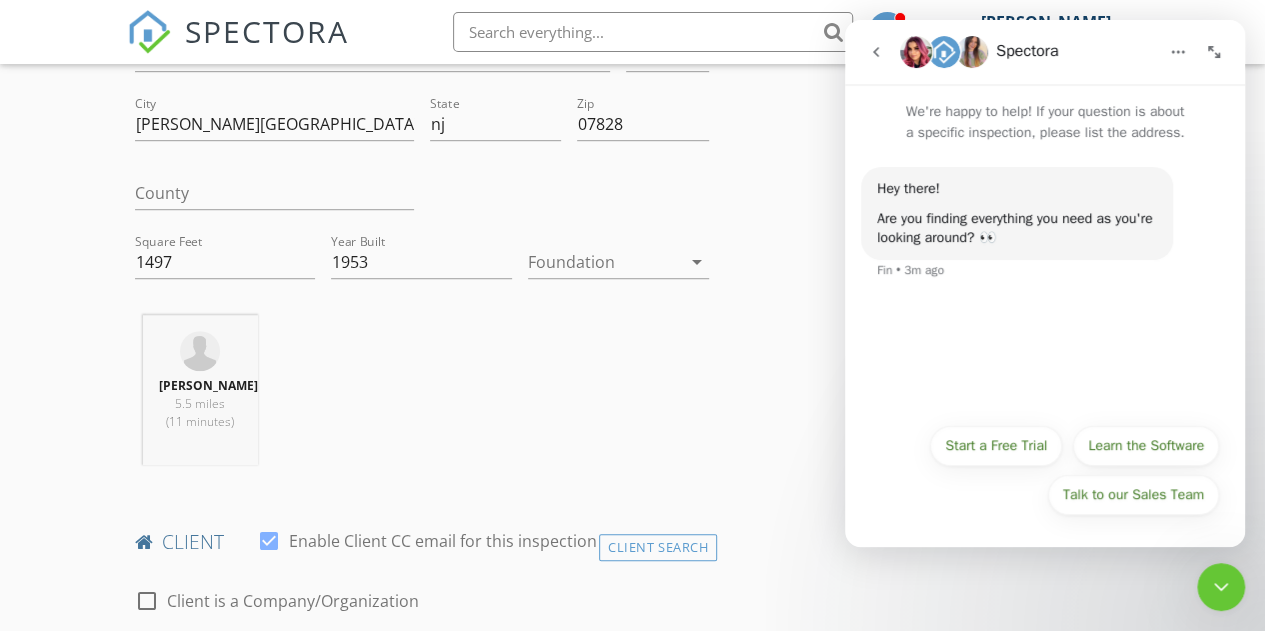 click 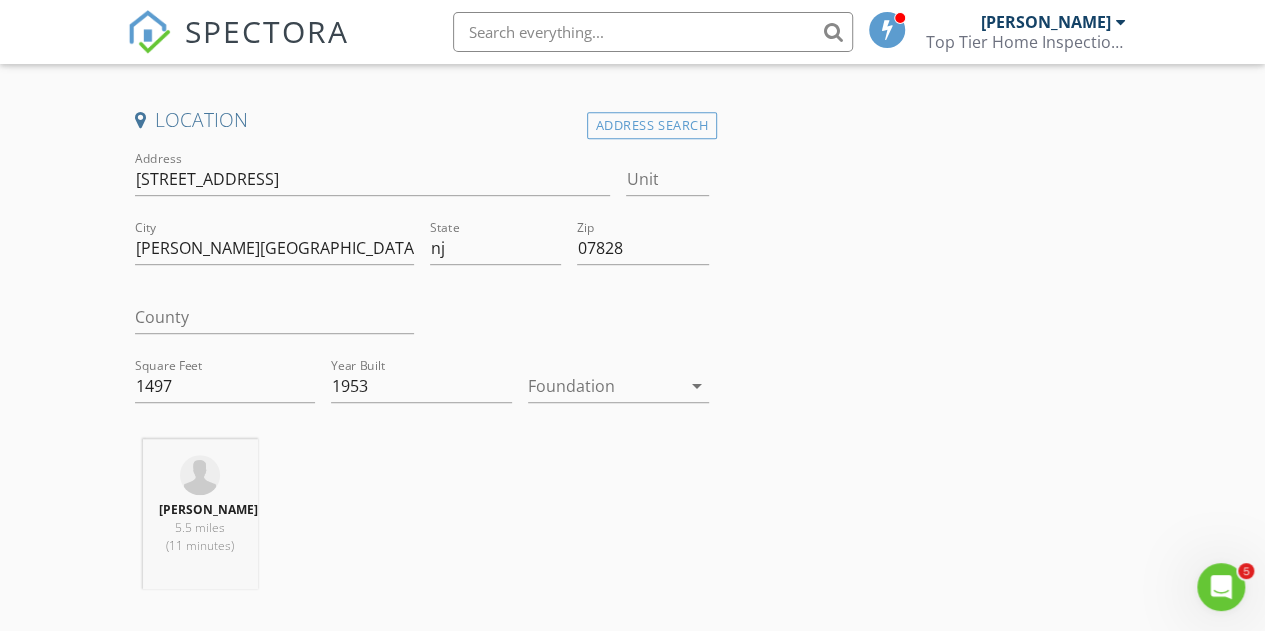 scroll, scrollTop: 438, scrollLeft: 0, axis: vertical 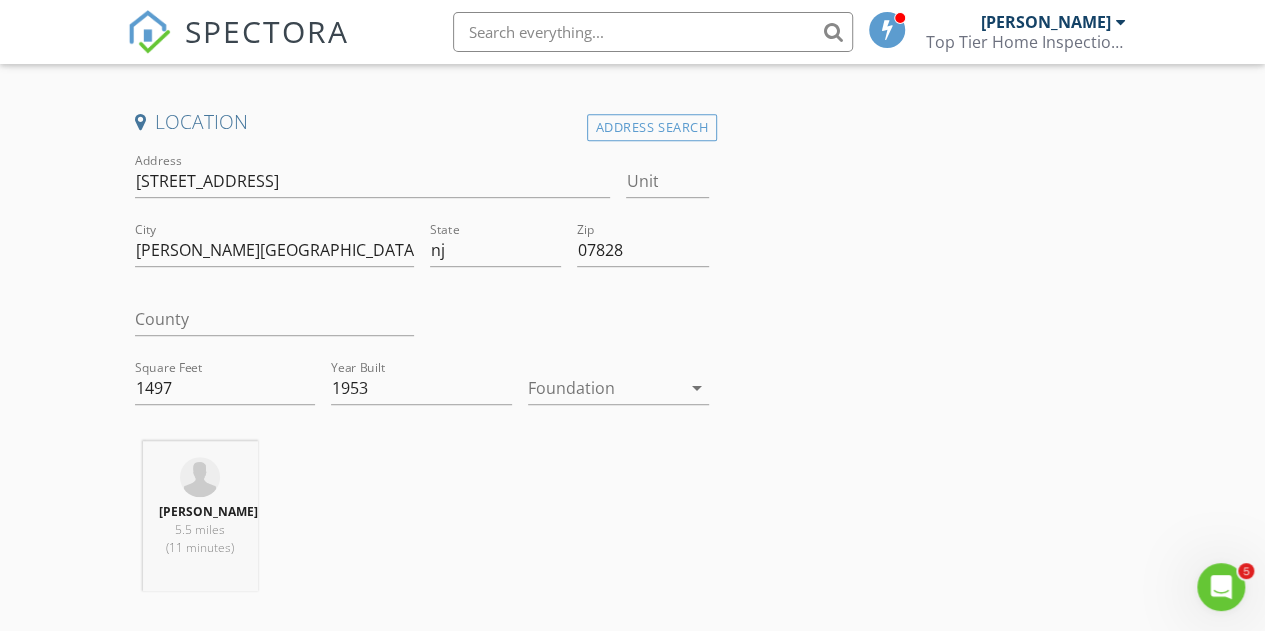 click at bounding box center [274, 350] 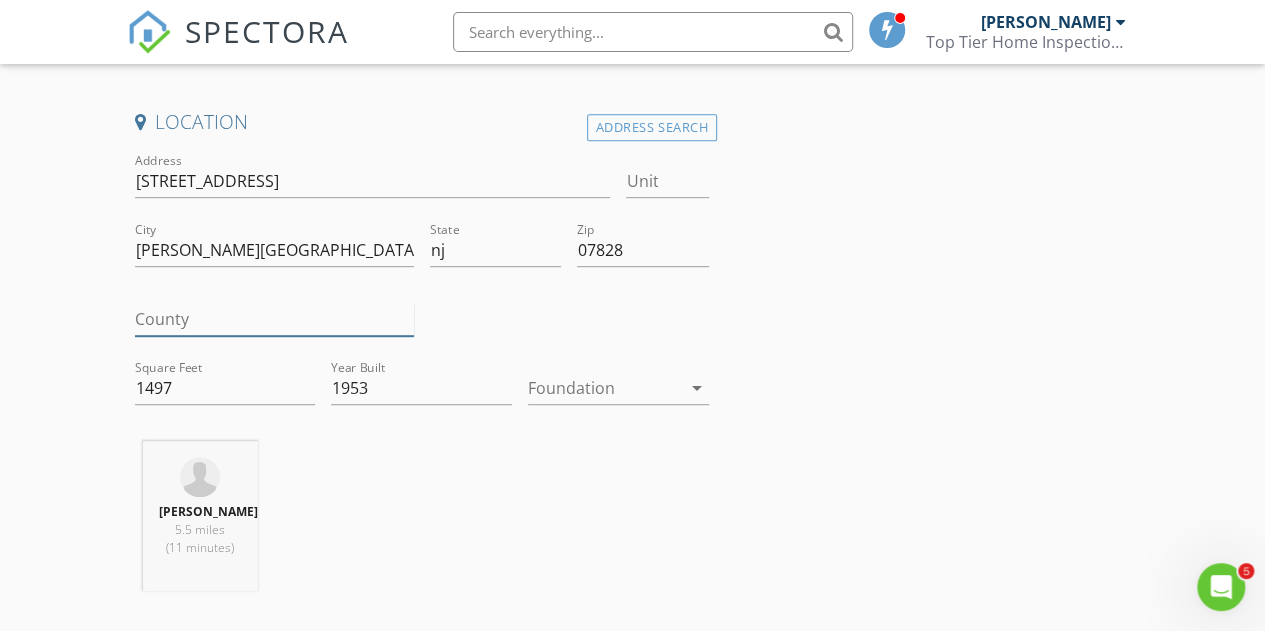 click on "County" at bounding box center (274, 319) 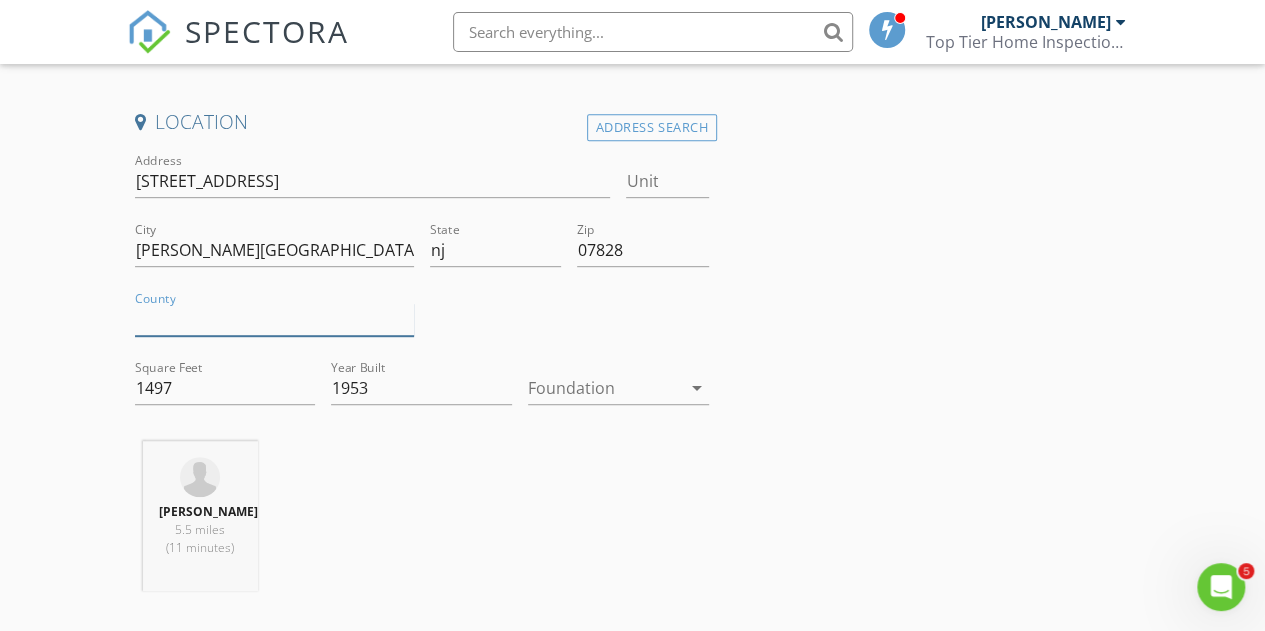 type on "m" 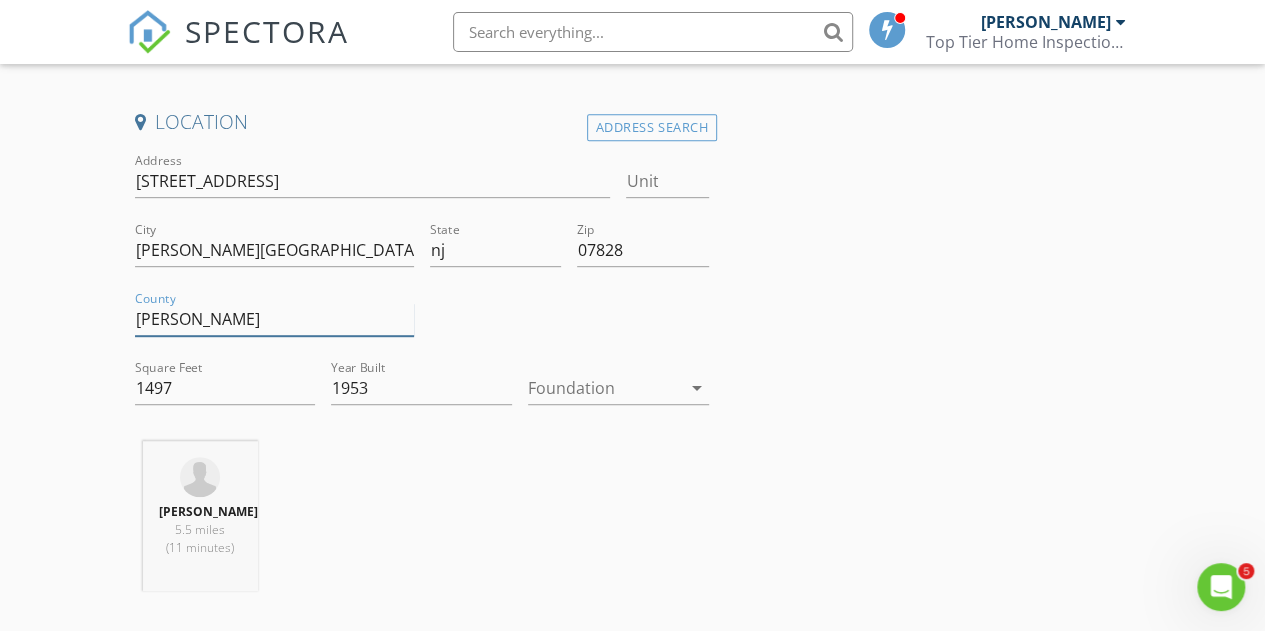 type on "[PERSON_NAME]" 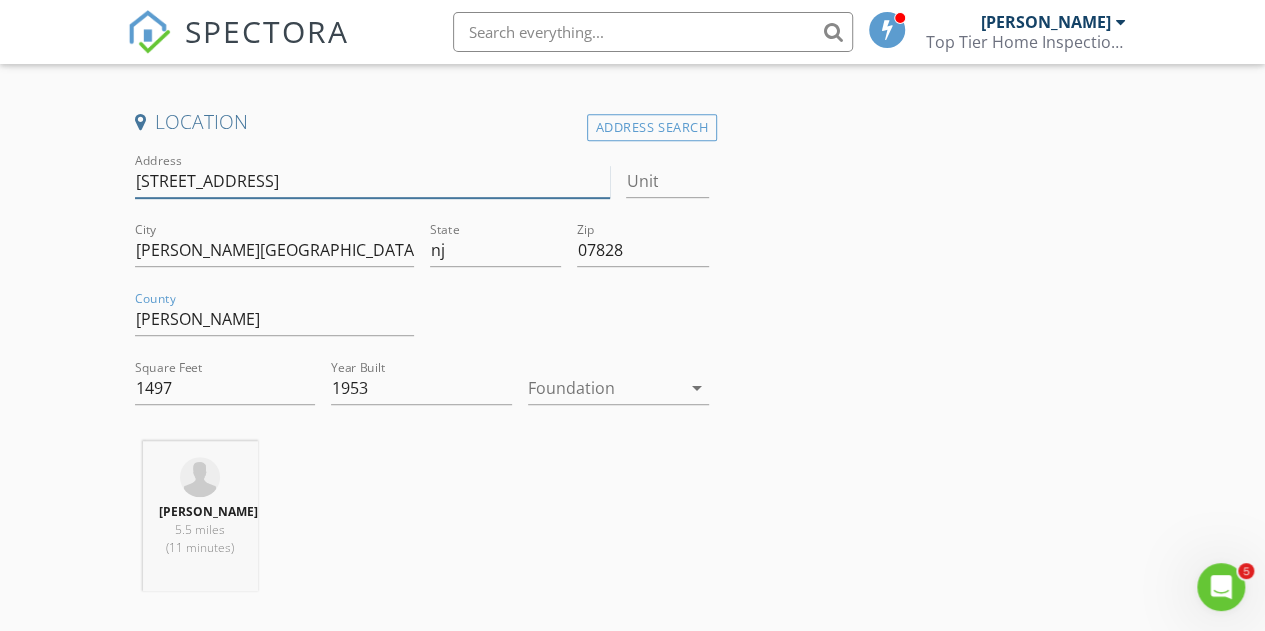 click on "1 timberline road" at bounding box center [373, 181] 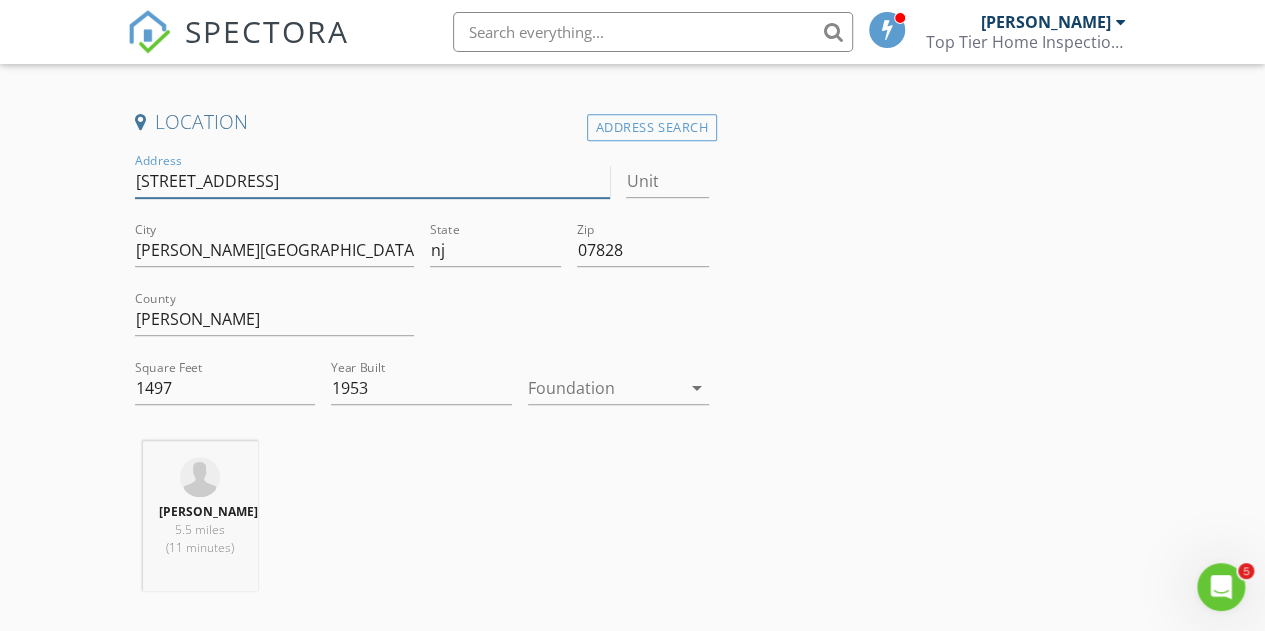 type on "1 Timberline road" 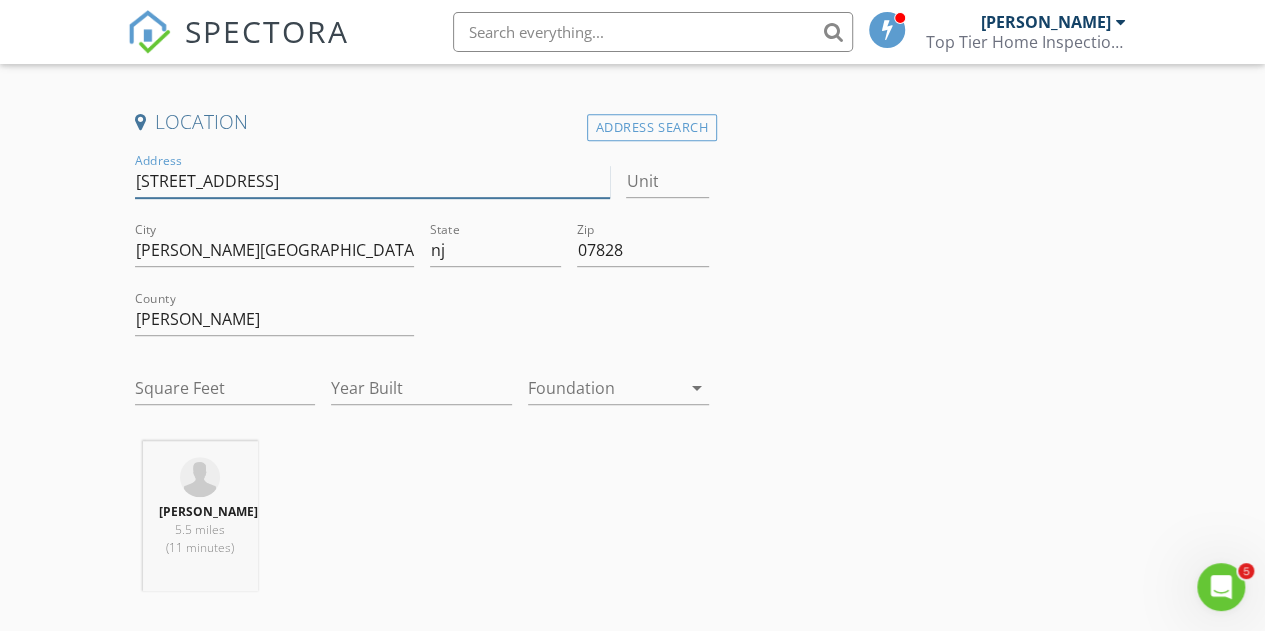 type on "1497" 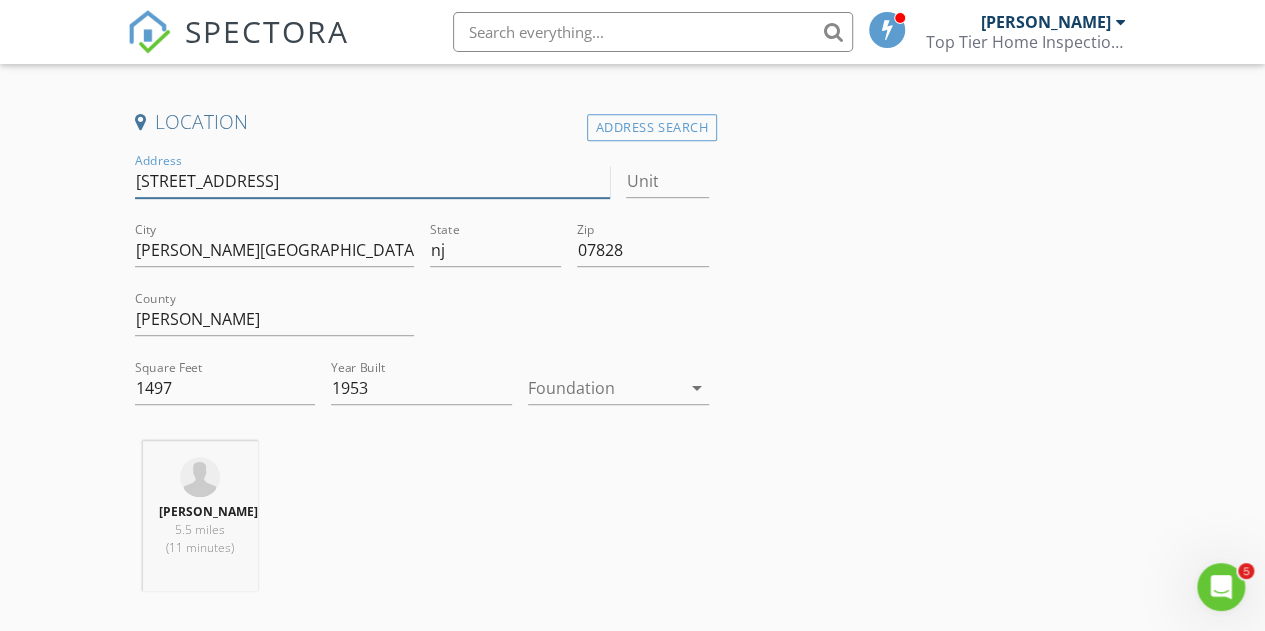 type 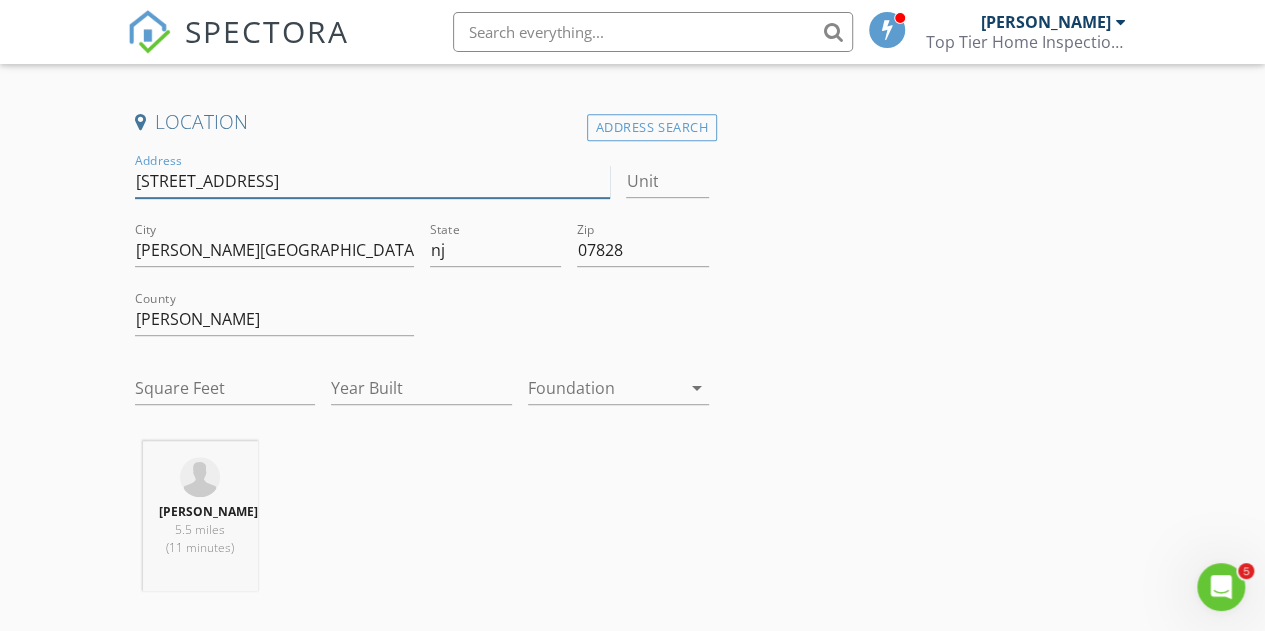 type on "1497" 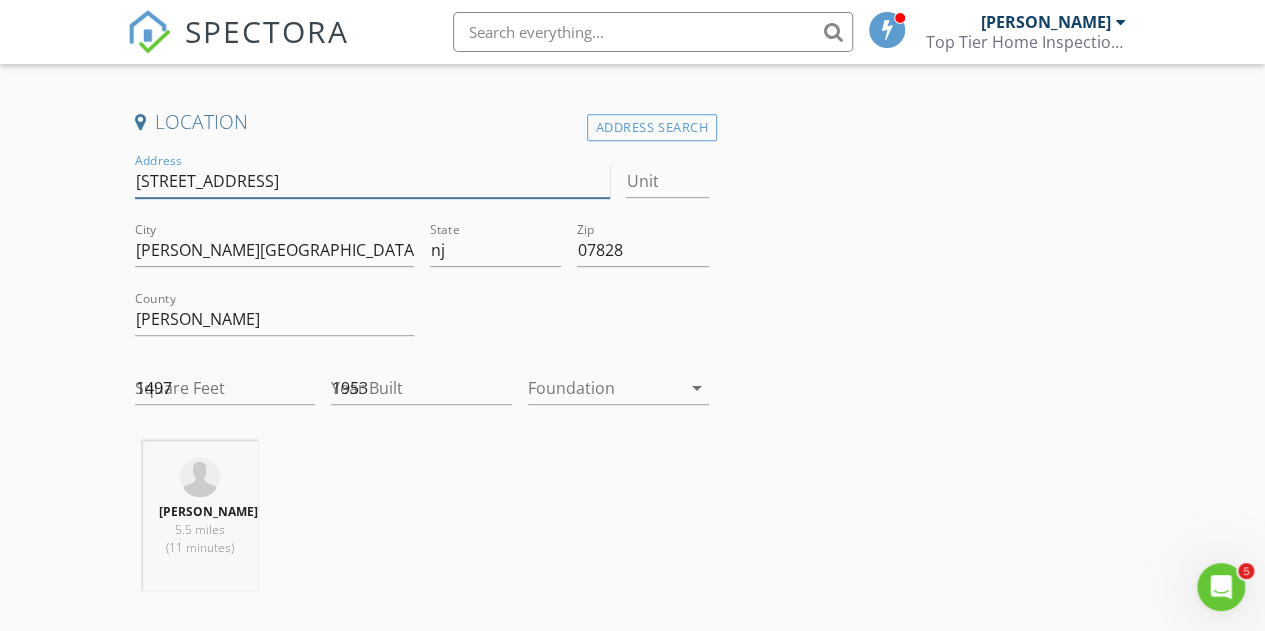 click on "1 Timberline road" at bounding box center [373, 181] 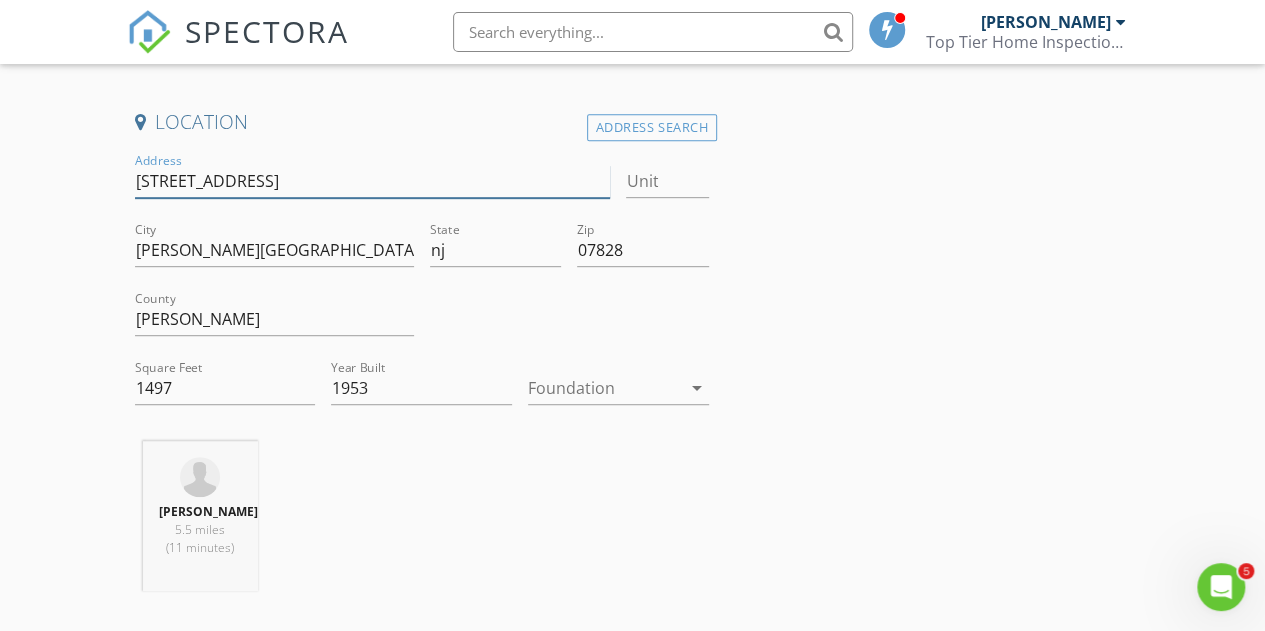 type on "1 Timberline oad" 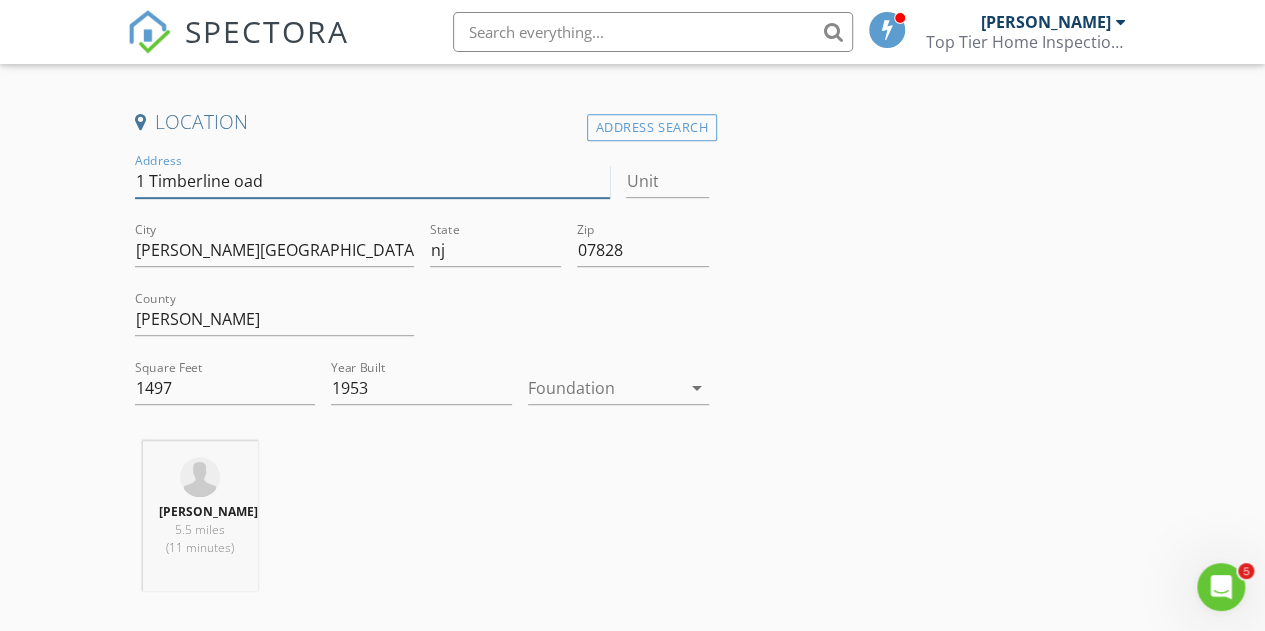 type 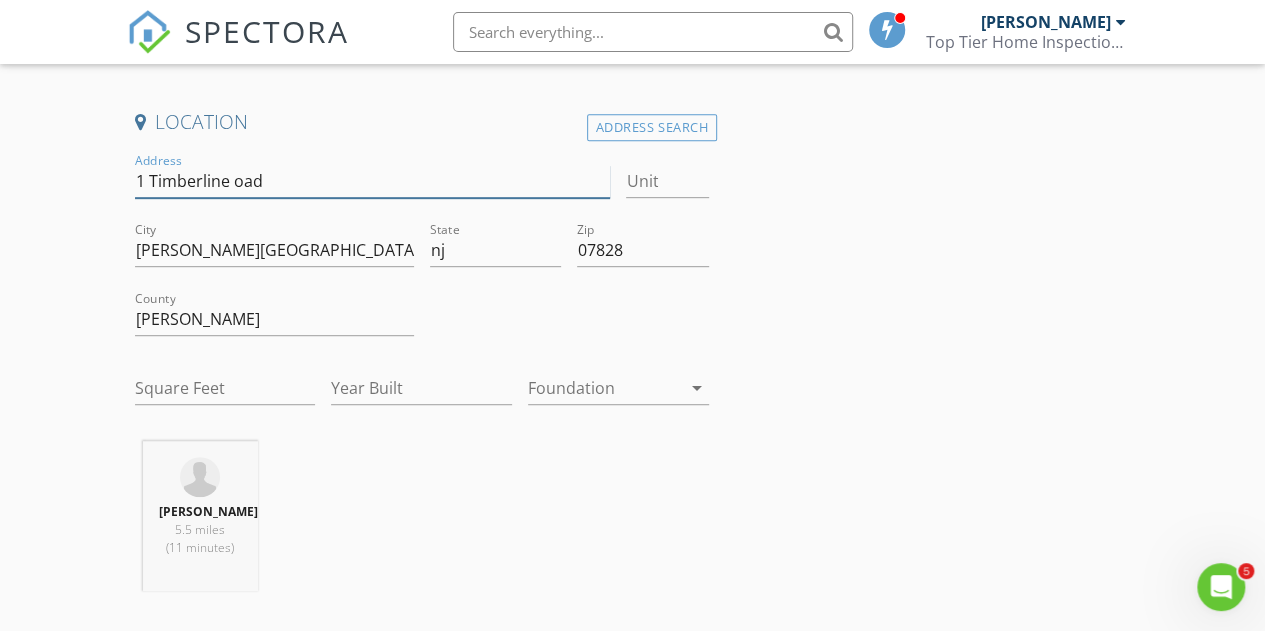 type on "1497" 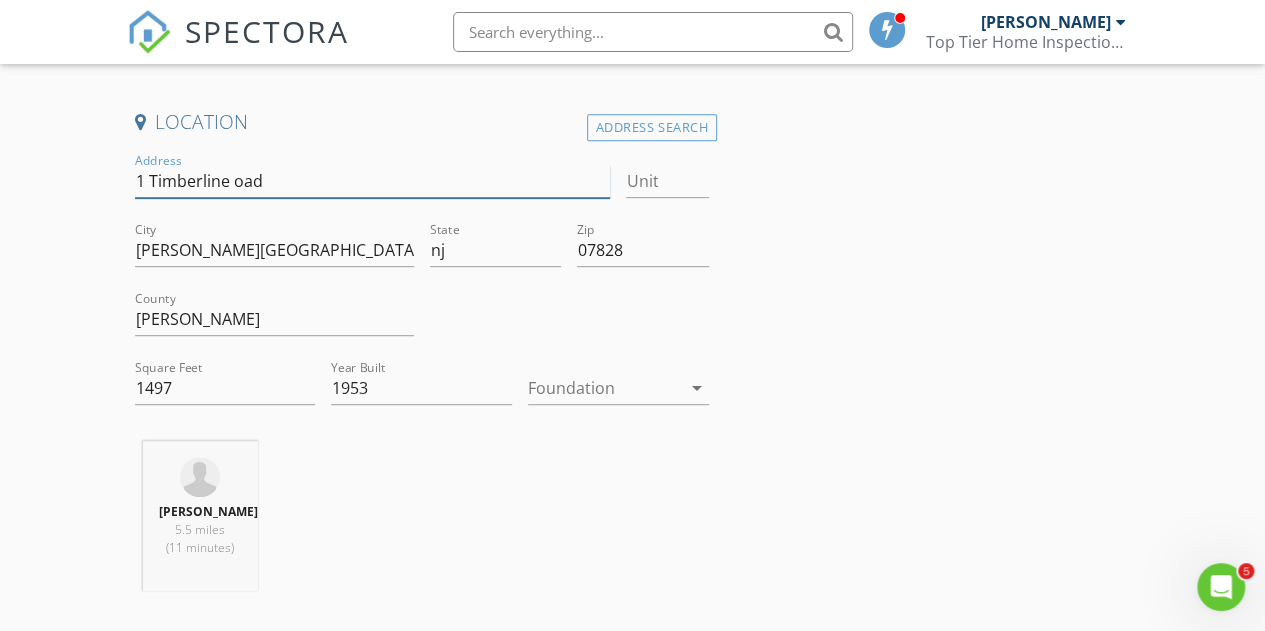 type on "[STREET_ADDRESS]" 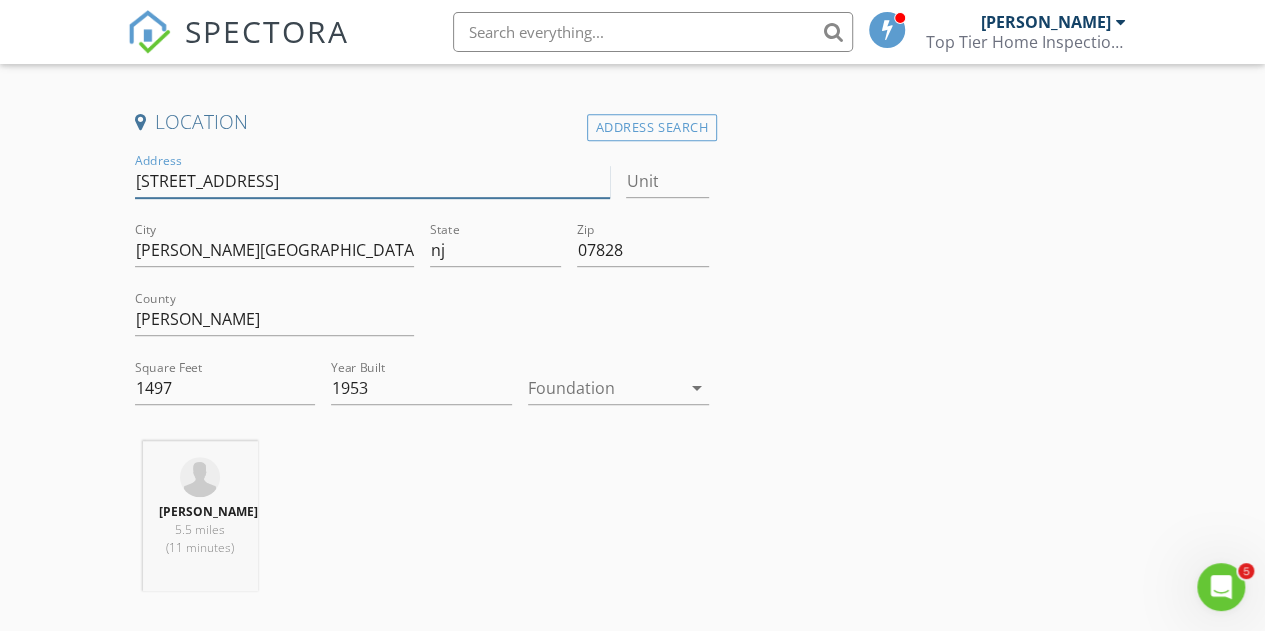 type 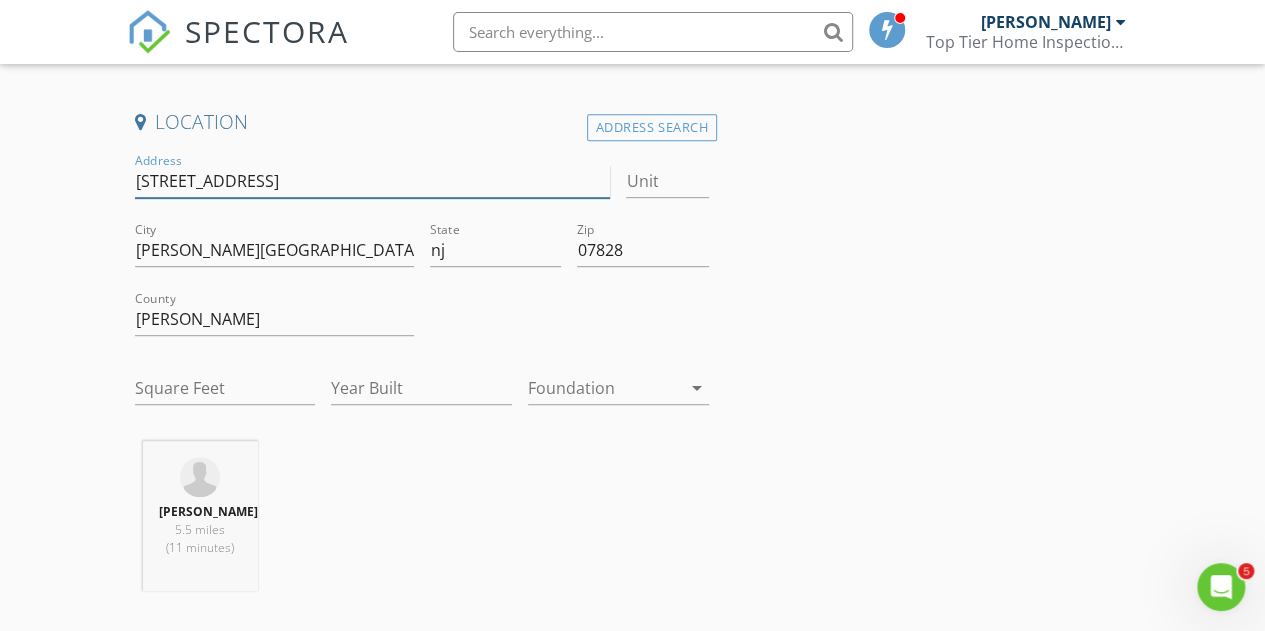 type on "1497" 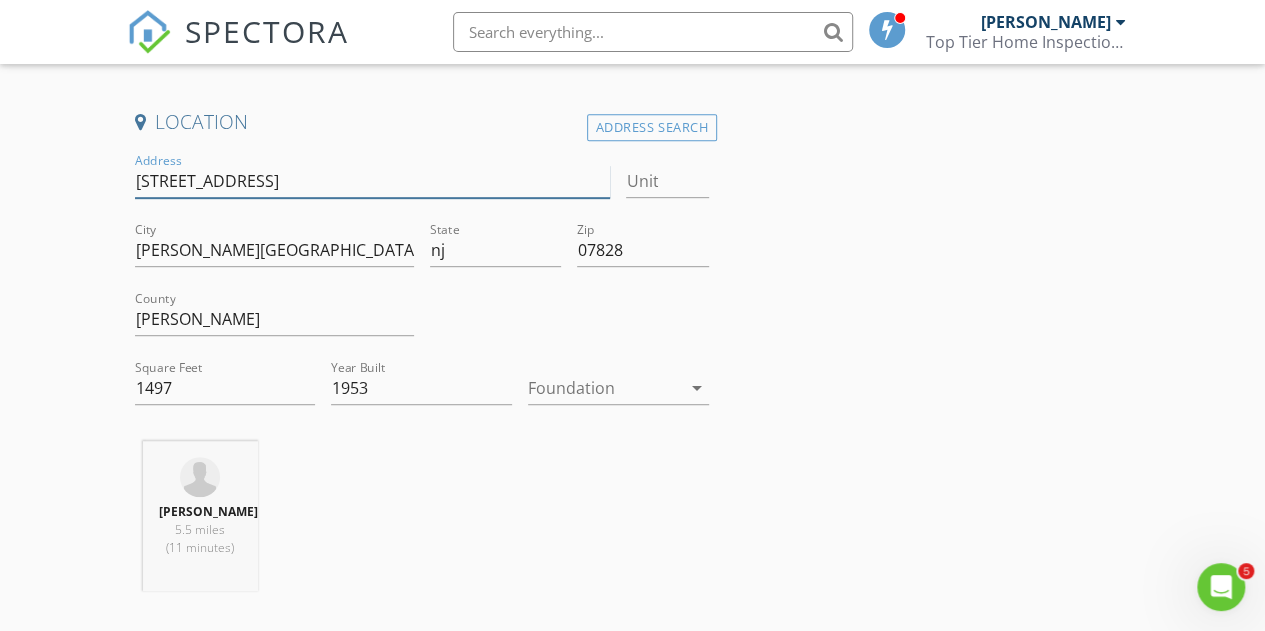 type on "[STREET_ADDRESS]" 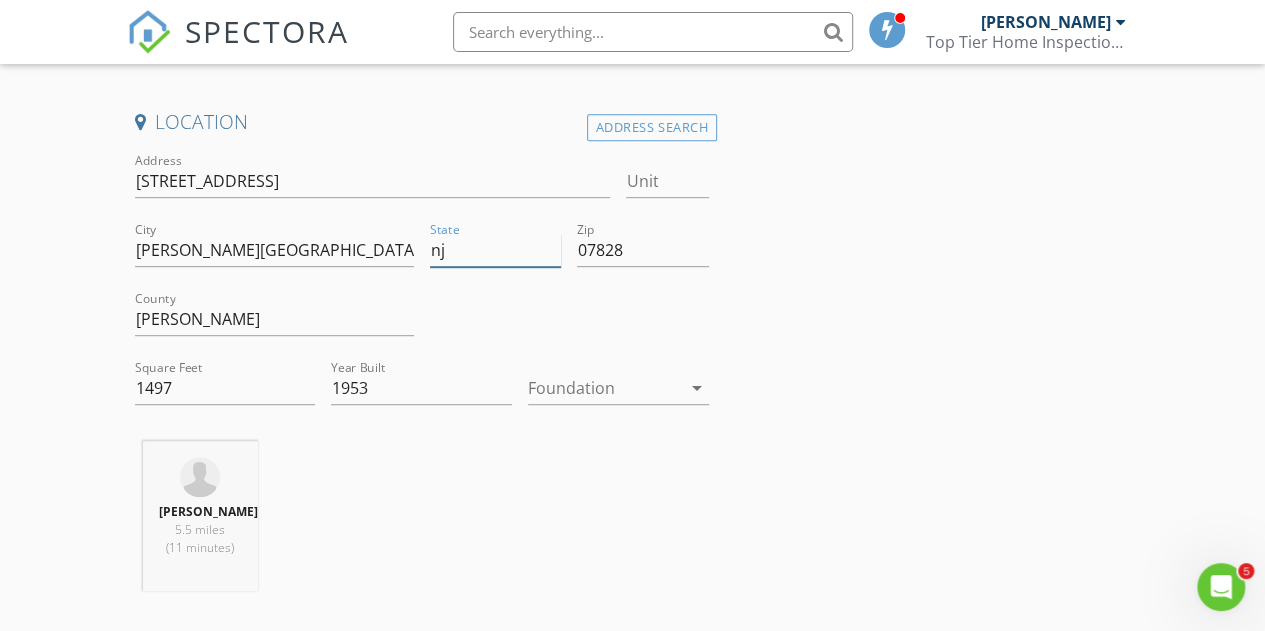 drag, startPoint x: 460, startPoint y: 258, endPoint x: 330, endPoint y: 253, distance: 130.09612 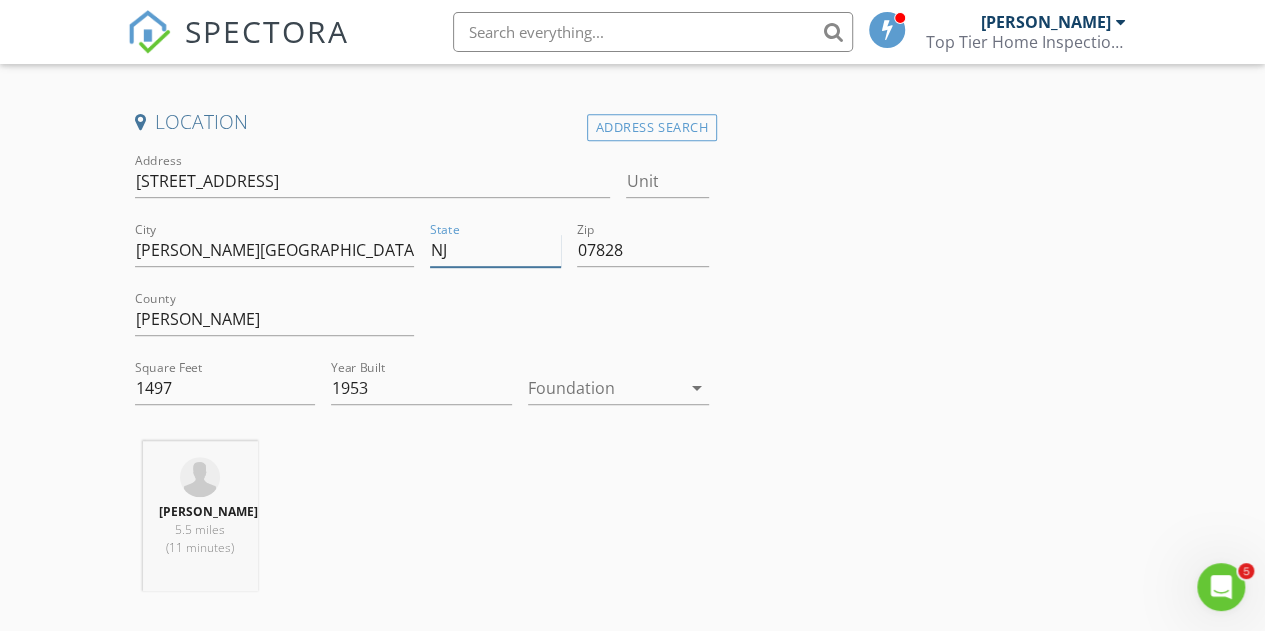 type on "NJ" 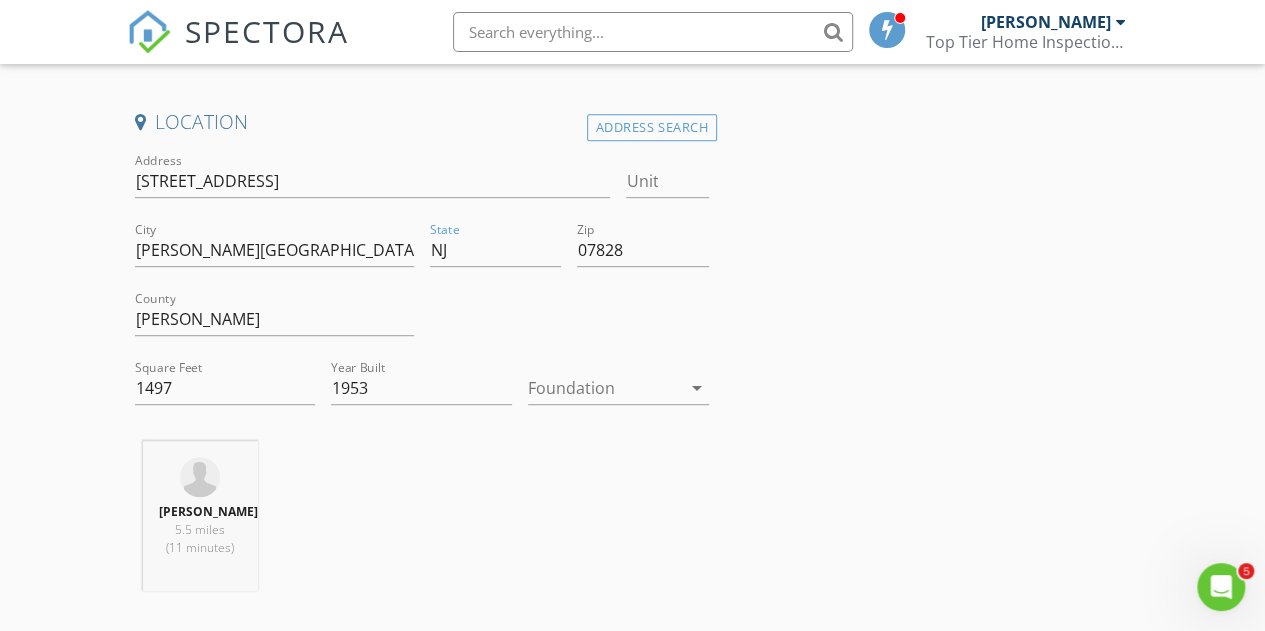 click on "INSPECTOR(S)
check_box   Steven Timpone   PRIMARY   Steven Timpone arrow_drop_down   check_box_outline_blank Steven Timpone specifically requested
Date/Time
07/15/2025 11:00 AM
Location
Address Search       Address 1 Timberline Road   Unit   City Budd Lake   State NJ   Zip 07828   County Morris     Square Feet 1497   Year Built 1953   Foundation arrow_drop_down     Steven Timpone     5.5 miles     (11 minutes)
client
check_box Enable Client CC email for this inspection   Client Search     check_box_outline_blank Client is a Company/Organization     First Name   Last Name   Email   CC Email   Phone           Notes   Private Notes
ADD ADDITIONAL client
SERVICES
check_box_outline_blank   Residential Inspection   arrow_drop_down     Select Discount Code arrow_drop_down" at bounding box center (633, 1454) 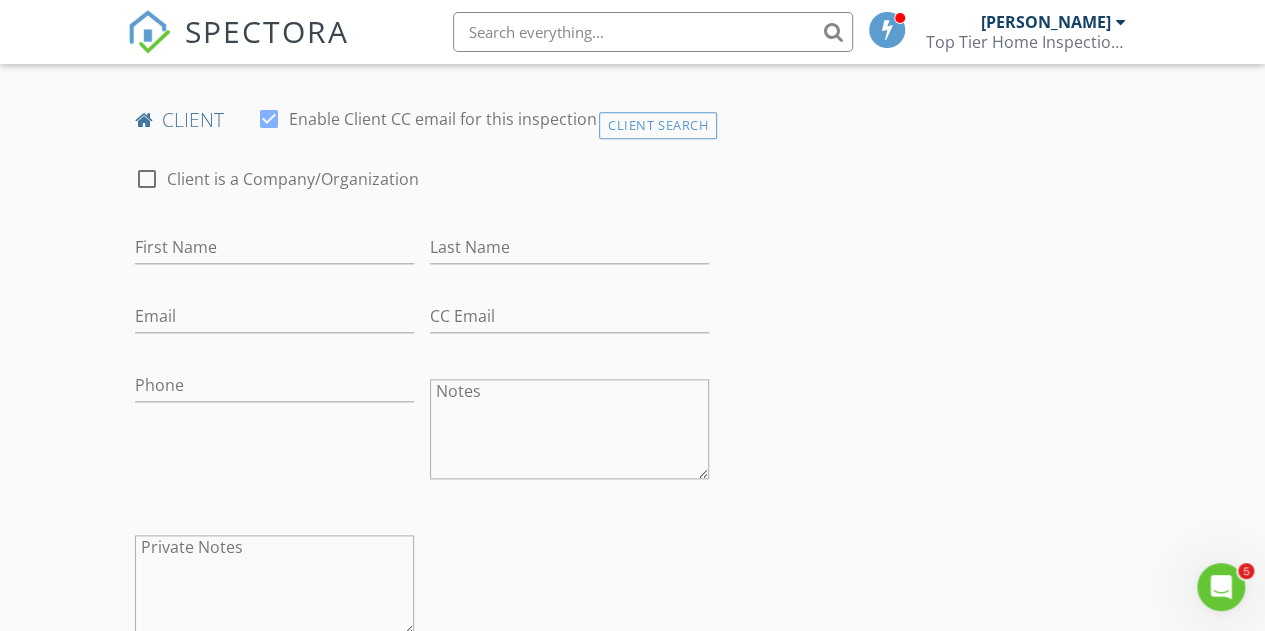 scroll, scrollTop: 990, scrollLeft: 0, axis: vertical 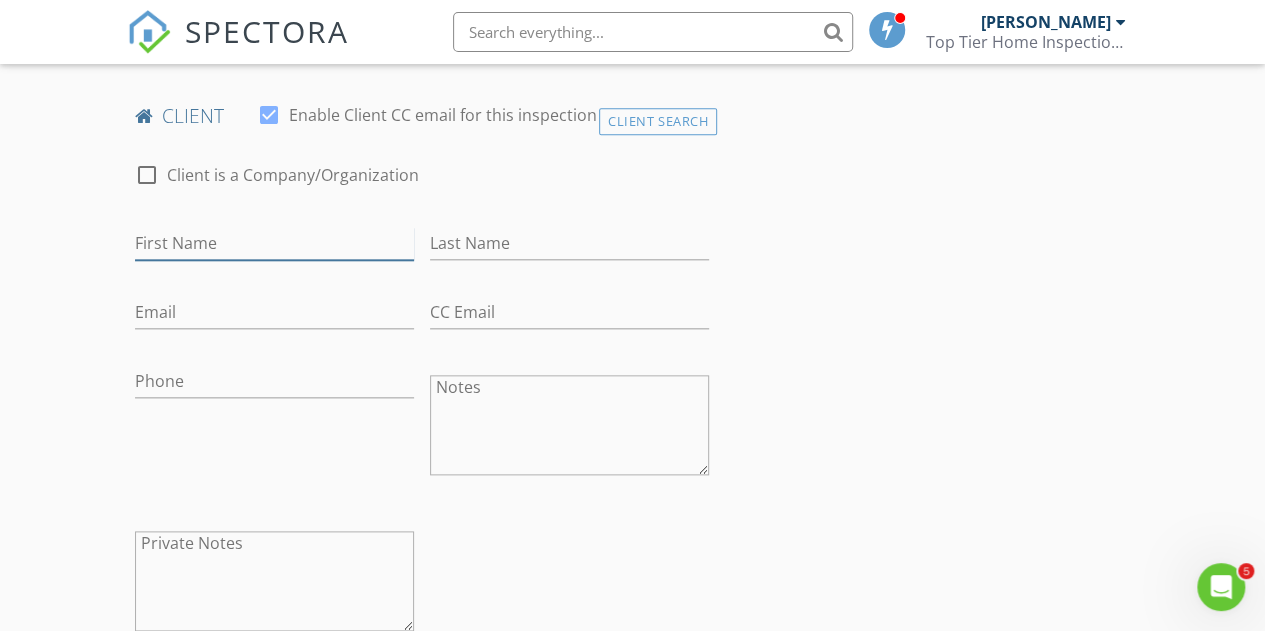 click on "First Name" at bounding box center (274, 243) 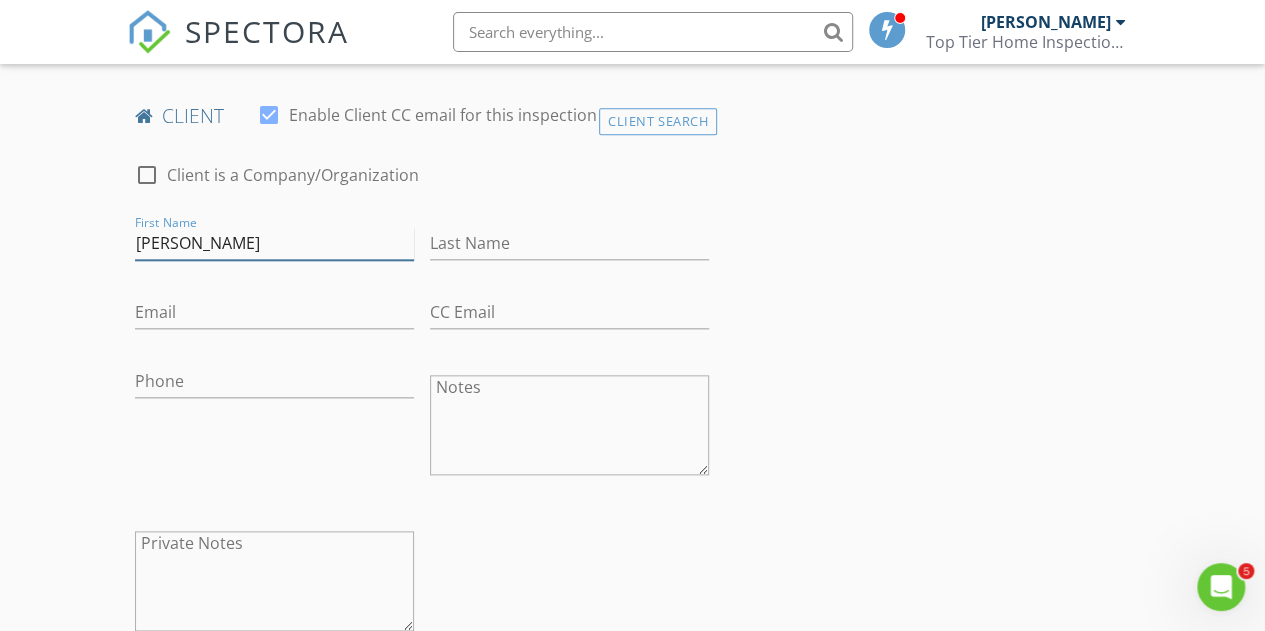 type on "[PERSON_NAME]" 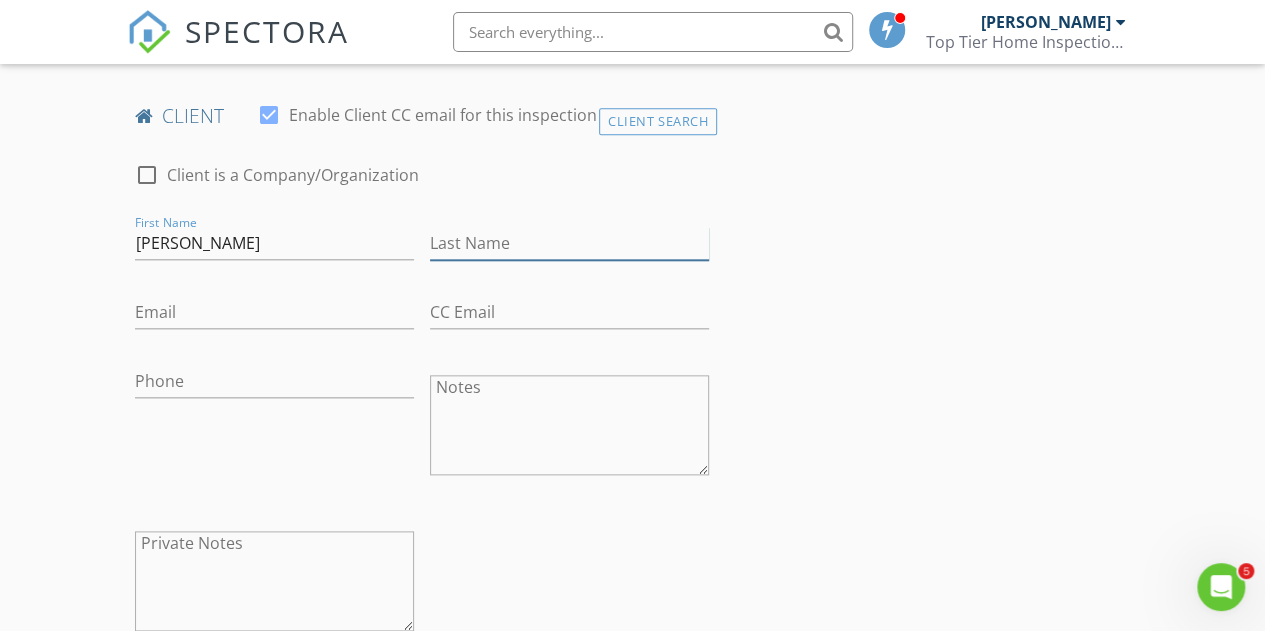 click on "Last Name" at bounding box center [569, 243] 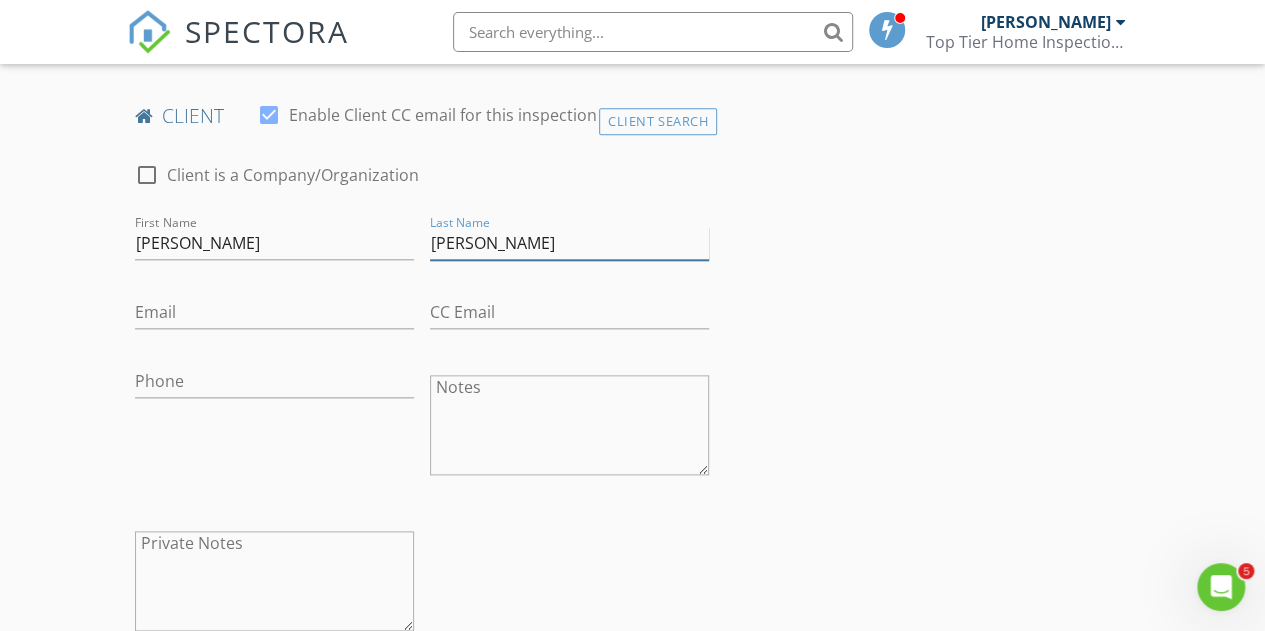 type on "[PERSON_NAME]" 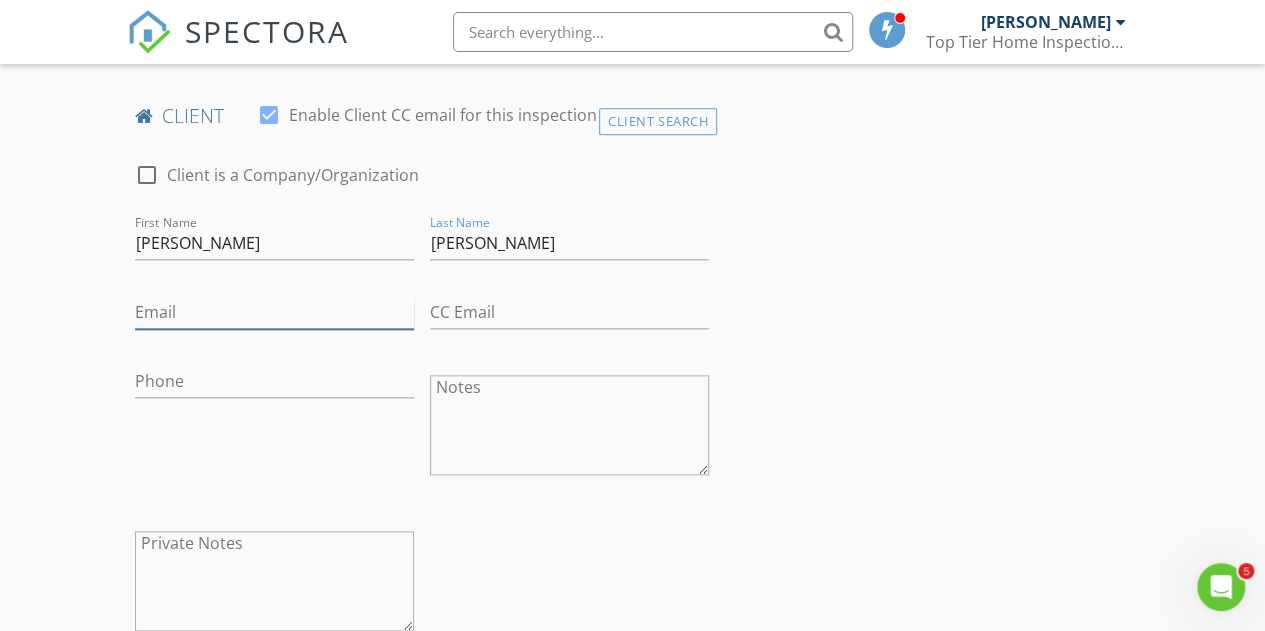 click on "Email" at bounding box center (274, 312) 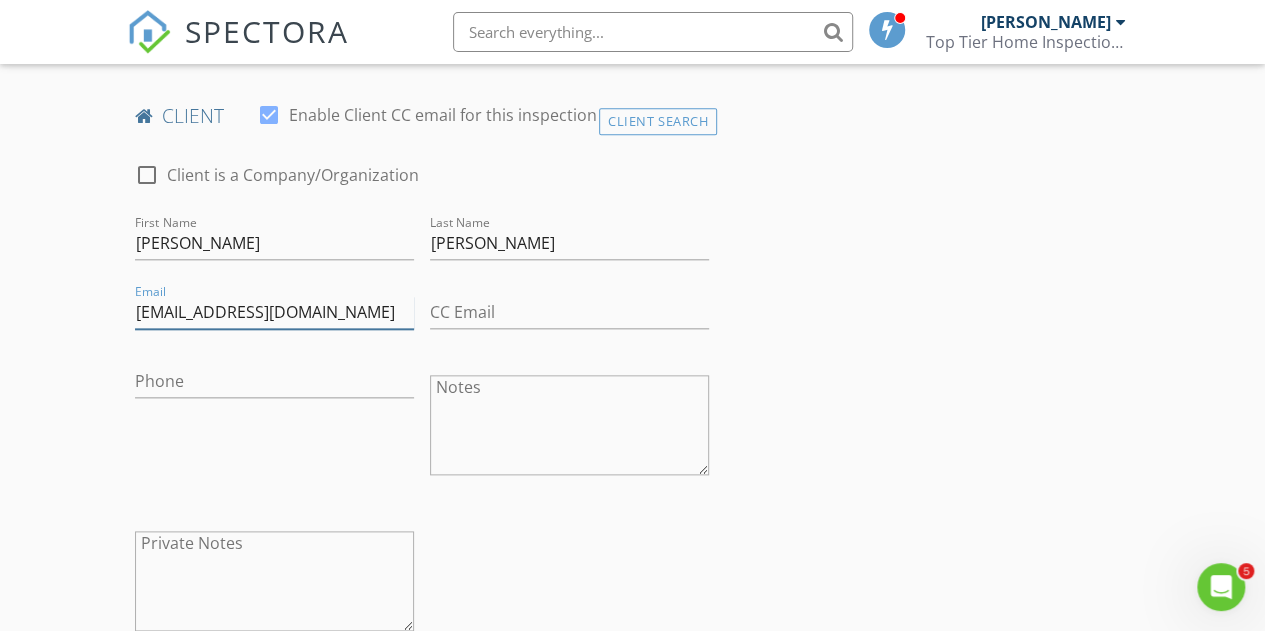 type on "[EMAIL_ADDRESS][DOMAIN_NAME]" 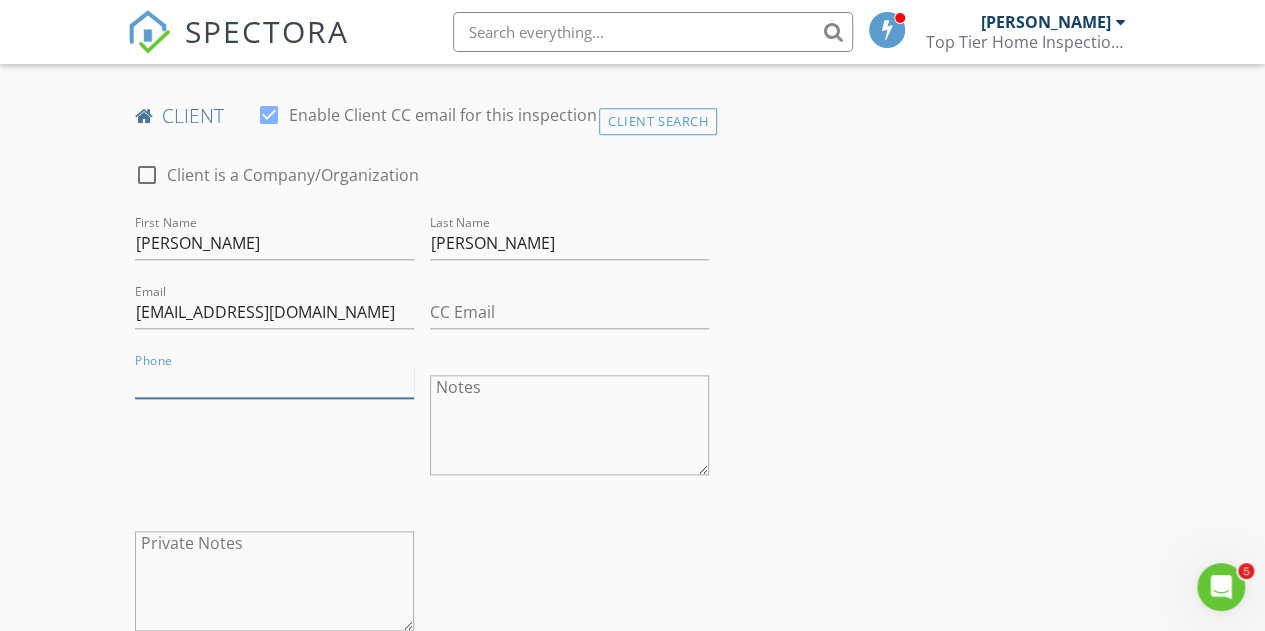 click on "Phone" at bounding box center [274, 381] 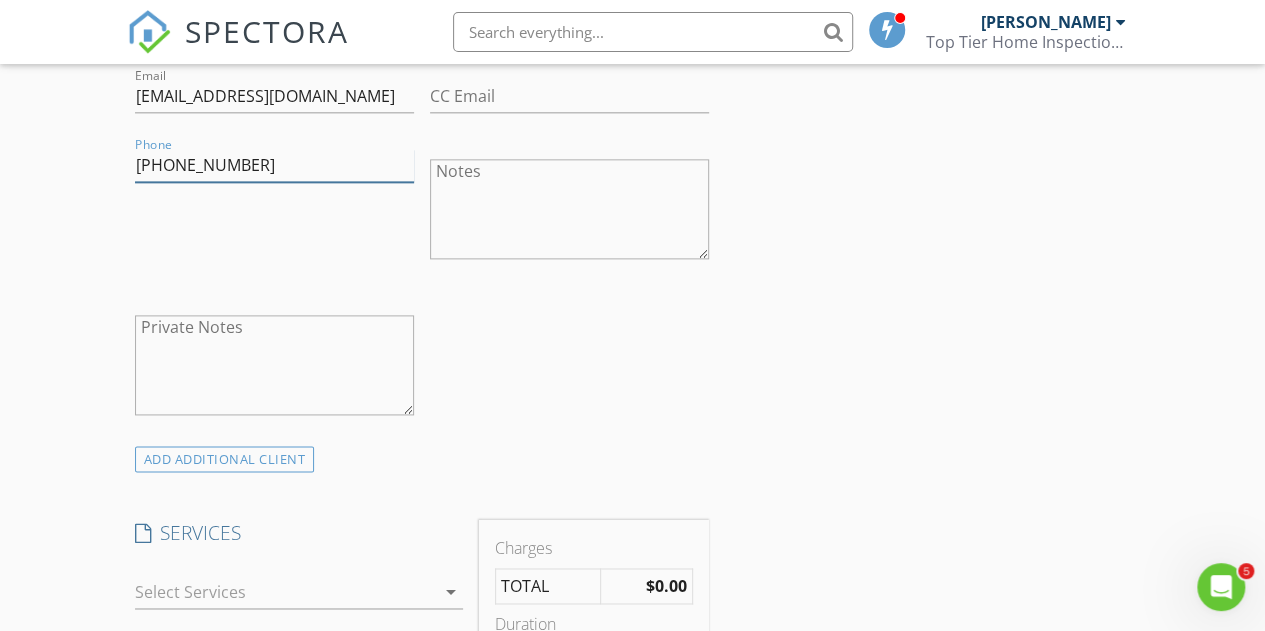 scroll, scrollTop: 1206, scrollLeft: 0, axis: vertical 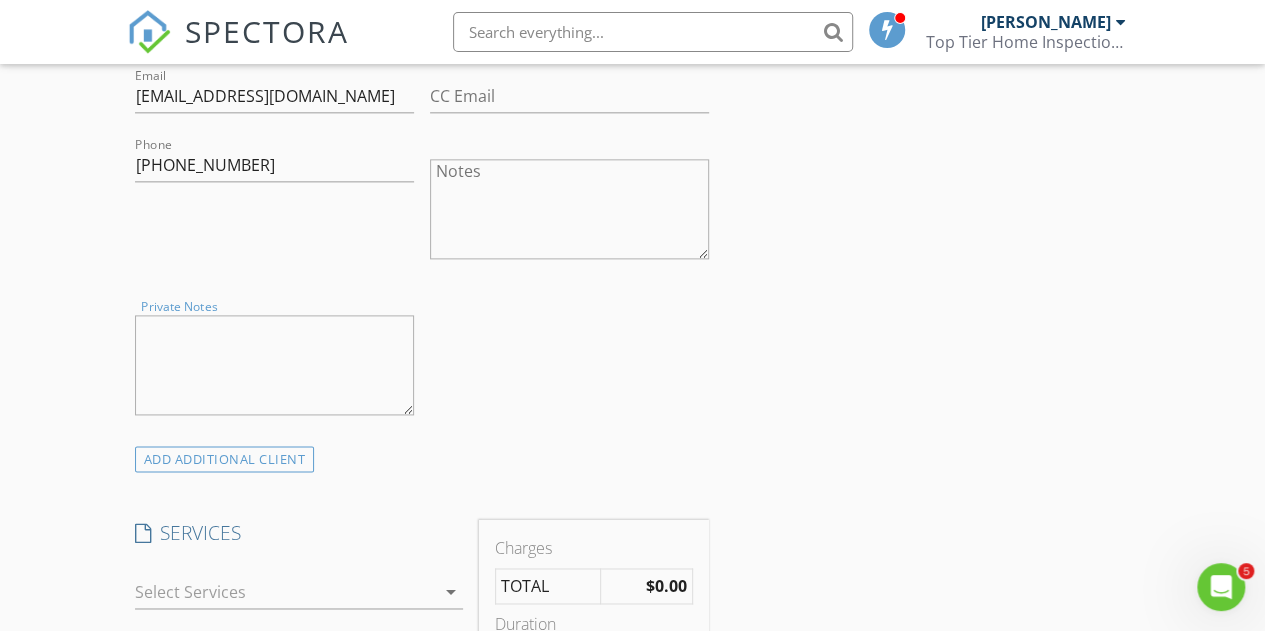 click on "Private Notes" at bounding box center [274, 365] 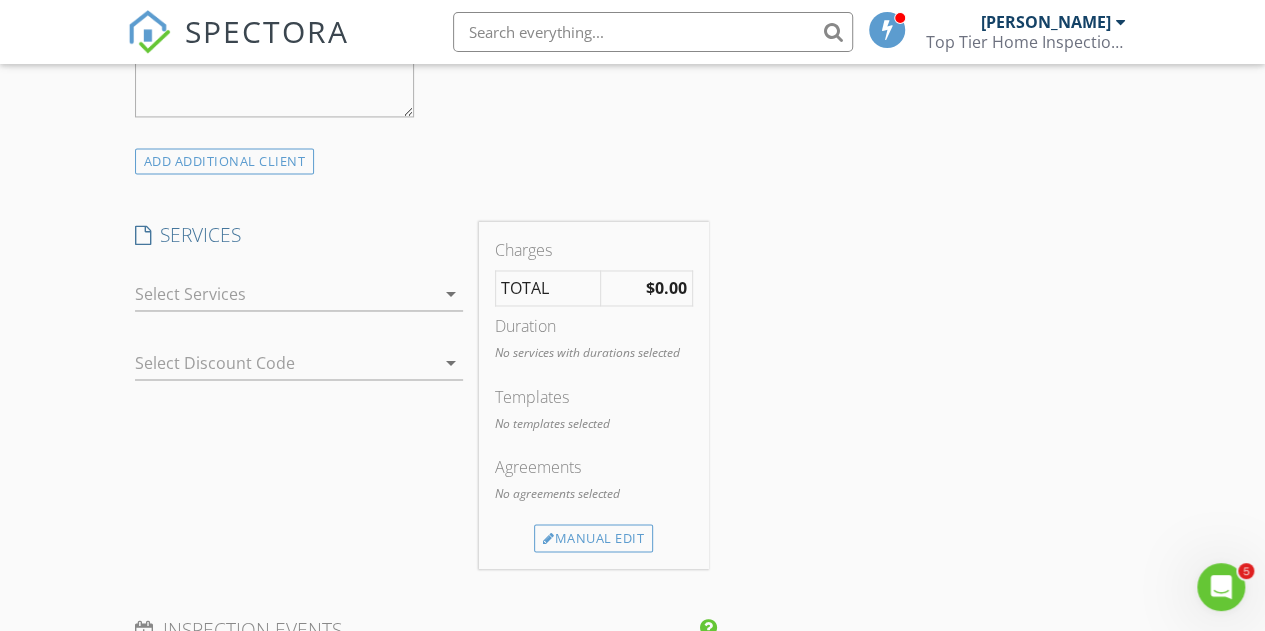 scroll, scrollTop: 1512, scrollLeft: 0, axis: vertical 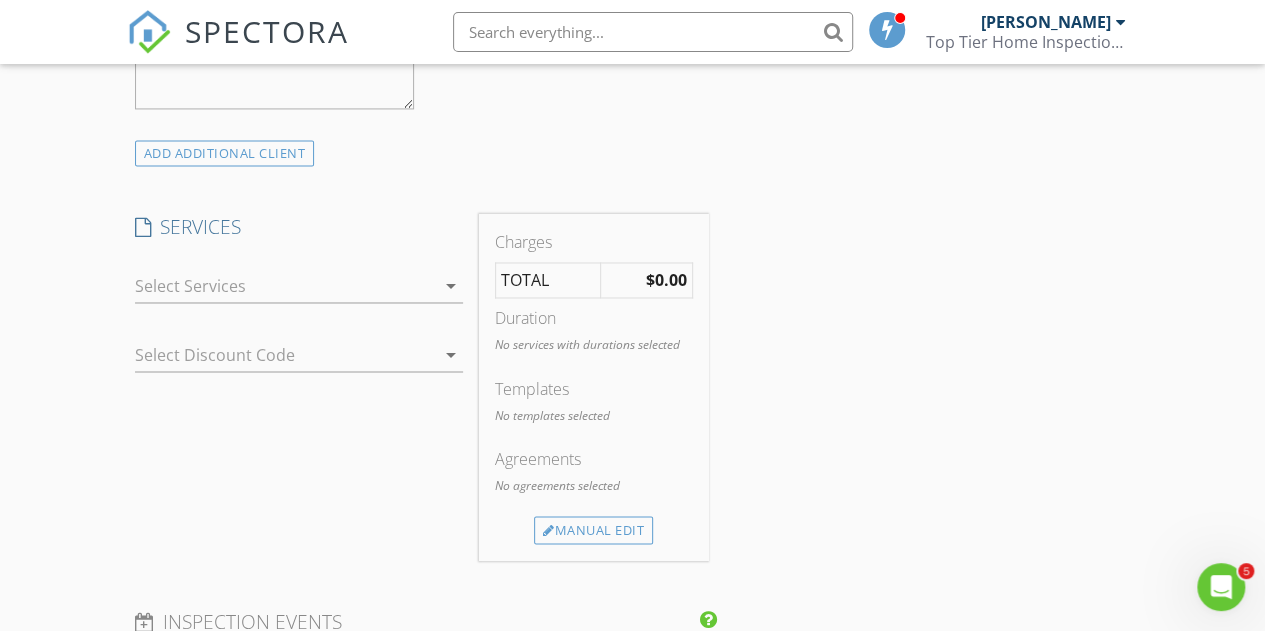 type on "Referral from [PERSON_NAME]" 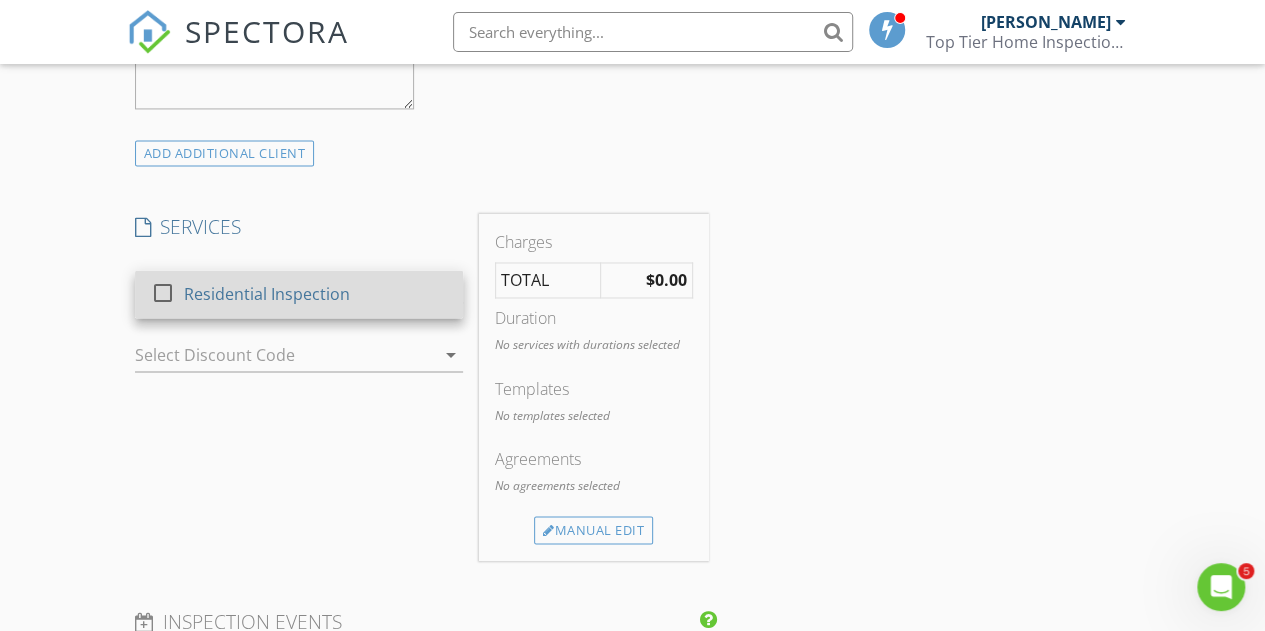 click at bounding box center (163, 293) 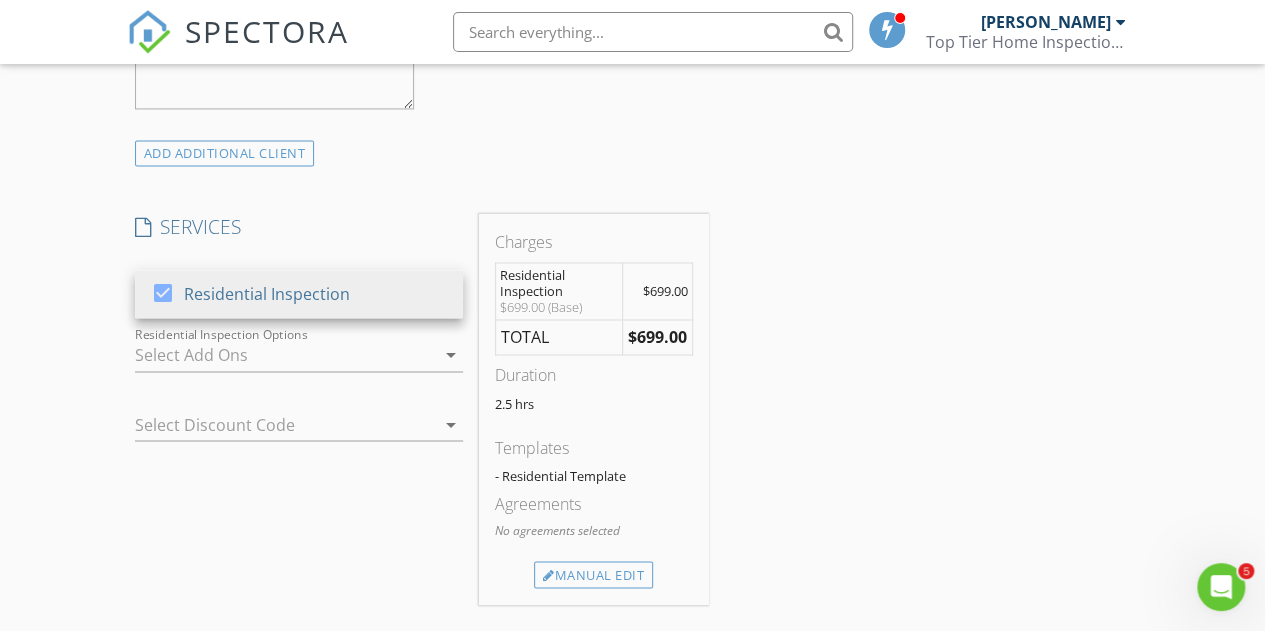 click at bounding box center (285, 355) 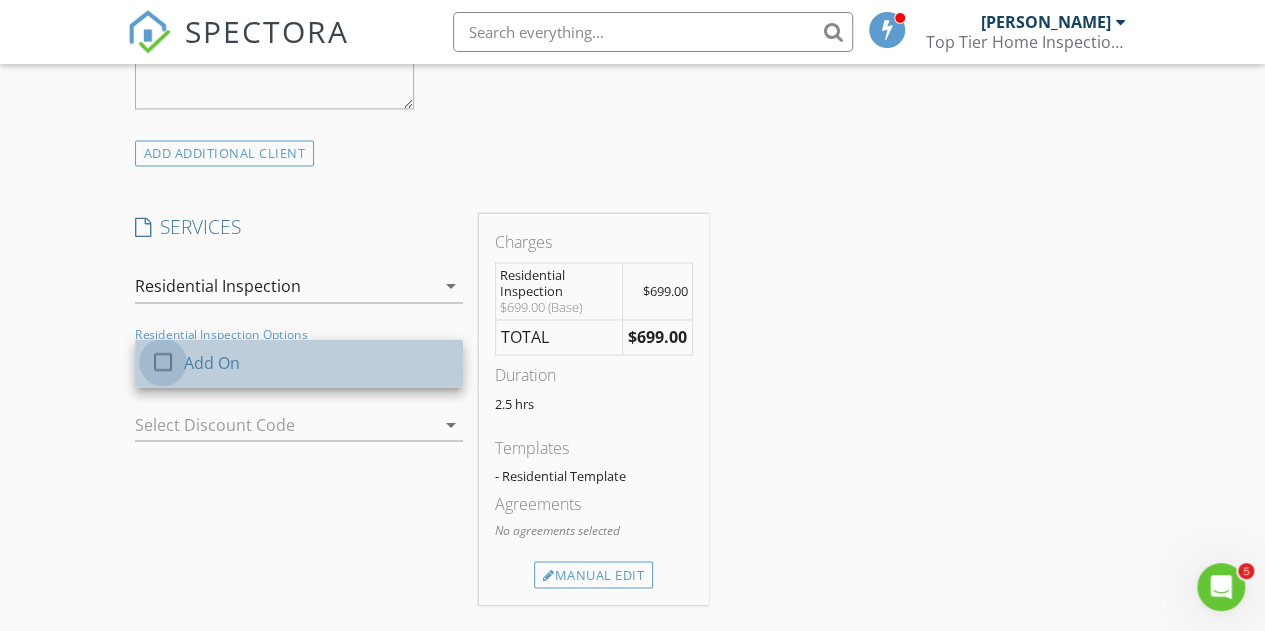 click at bounding box center (163, 362) 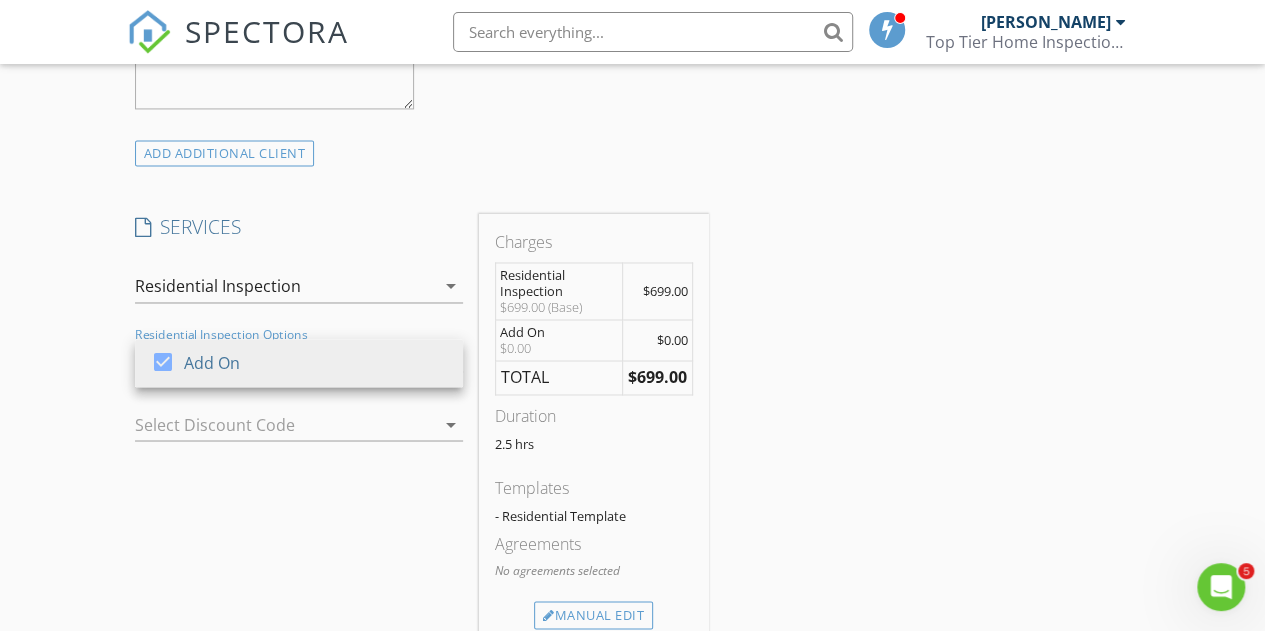 click on "INSPECTOR(S)
check_box   Steven Timpone   PRIMARY   Steven Timpone arrow_drop_down   check_box_outline_blank Steven Timpone specifically requested
Date/Time
07/15/2025 11:00 AM
Location
Address Search       Address 1 Timberline Road   Unit   City Budd Lake   State NJ   Zip 07828   County Morris     Square Feet 1497   Year Built 1953   Foundation arrow_drop_down     Steven Timpone     5.5 miles     (11 minutes)
client
check_box Enable Client CC email for this inspection   Client Search     check_box_outline_blank Client is a Company/Organization     First Name Mary   Last Name Ladd   Email maryladd3@comcast.net   CC Email   Phone 610-308-9042           Notes   Private Notes Referral from Donna
ADD ADDITIONAL client
SERVICES
check_box   Residential Inspection     check_box" at bounding box center [633, 423] 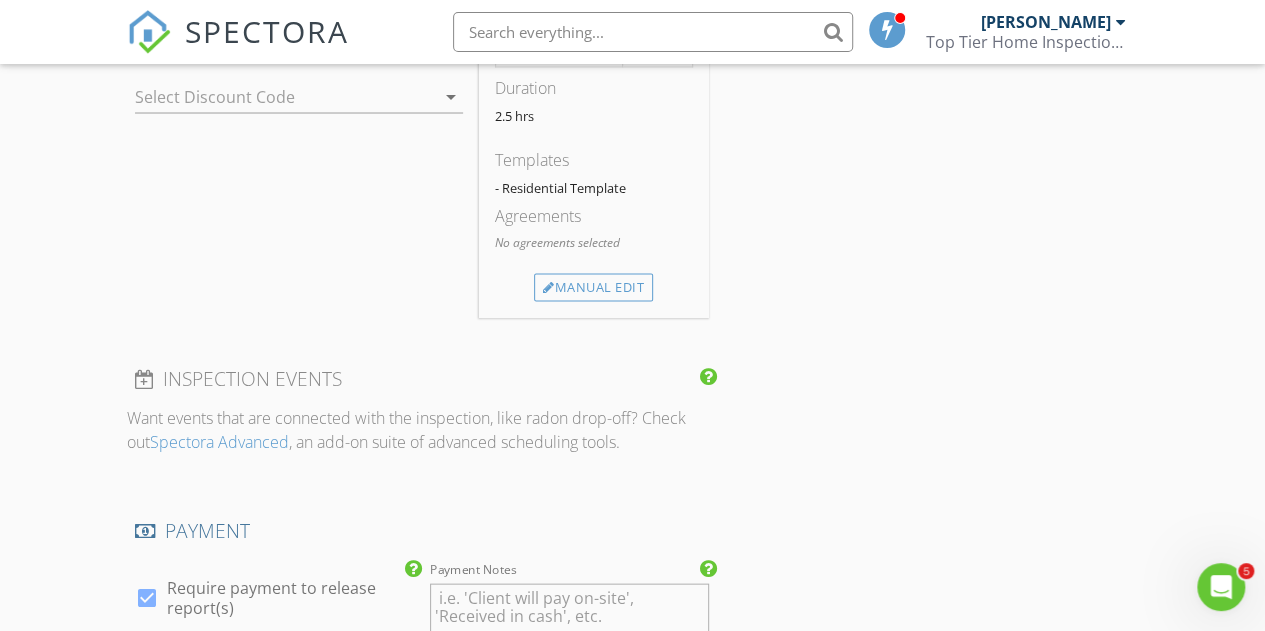 scroll, scrollTop: 1840, scrollLeft: 0, axis: vertical 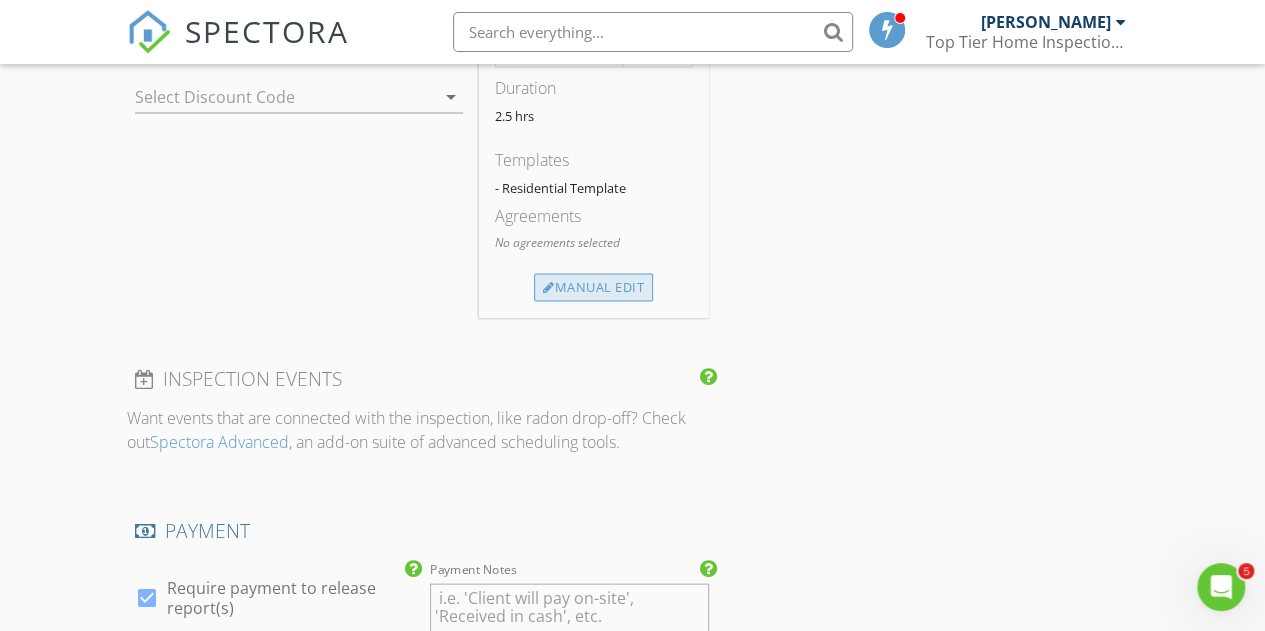 click on "Manual Edit" at bounding box center (593, 287) 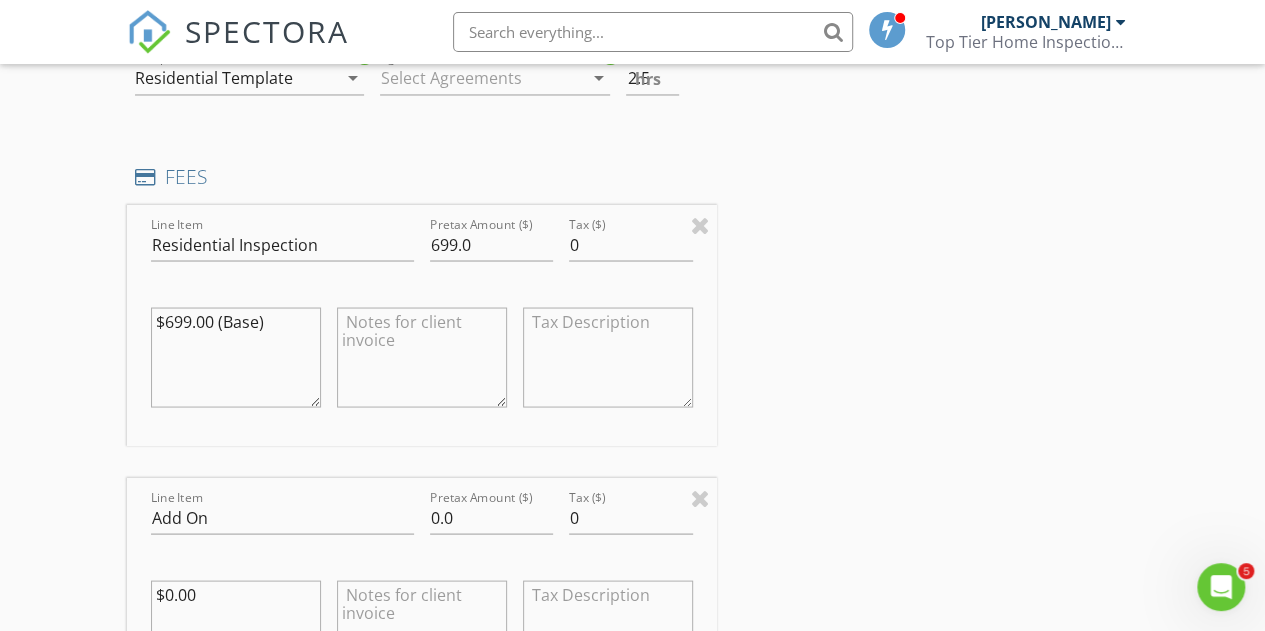 scroll, scrollTop: 1720, scrollLeft: 0, axis: vertical 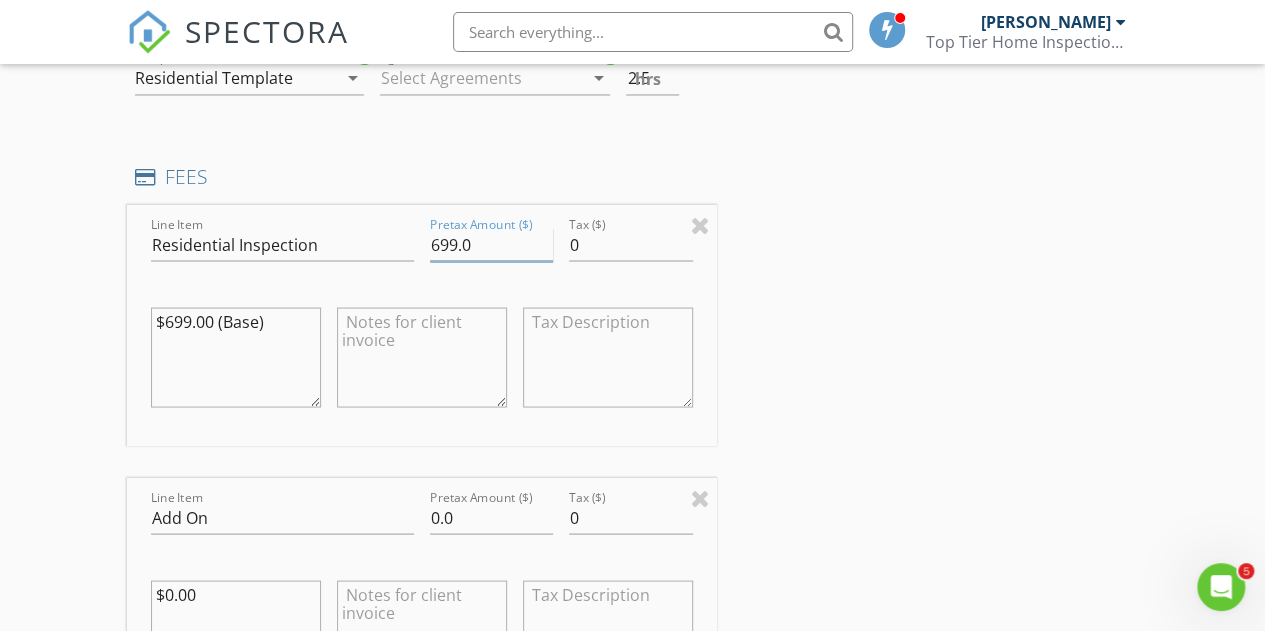 drag, startPoint x: 481, startPoint y: 263, endPoint x: 307, endPoint y: 260, distance: 174.02586 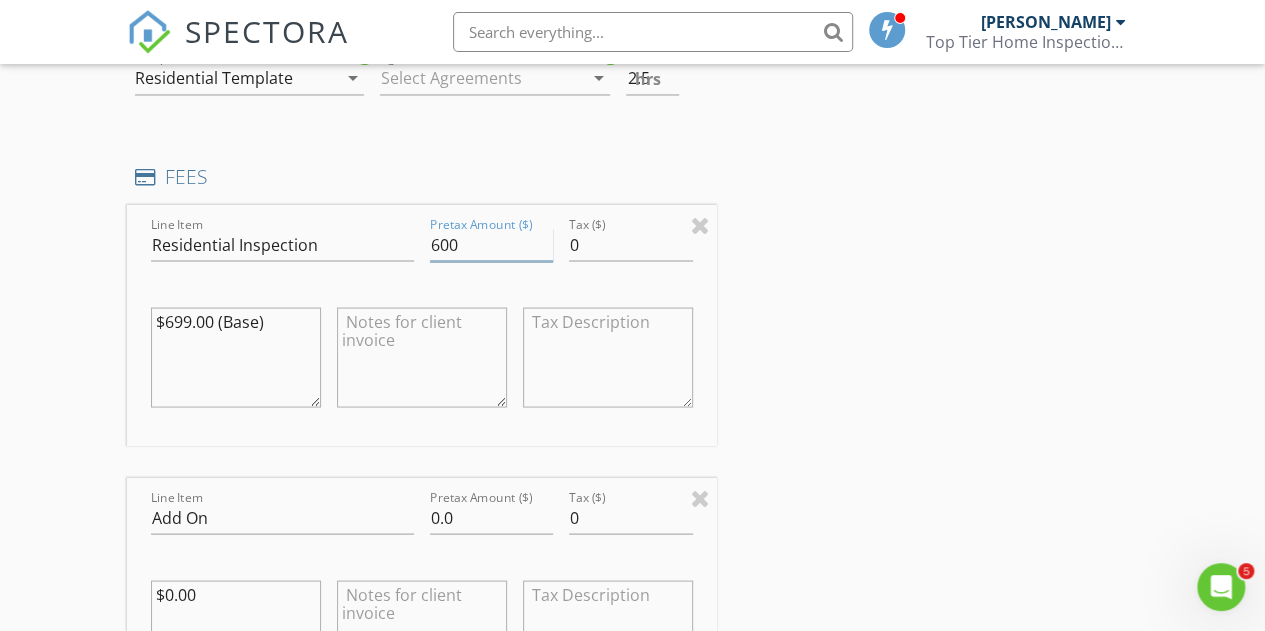 type on "600" 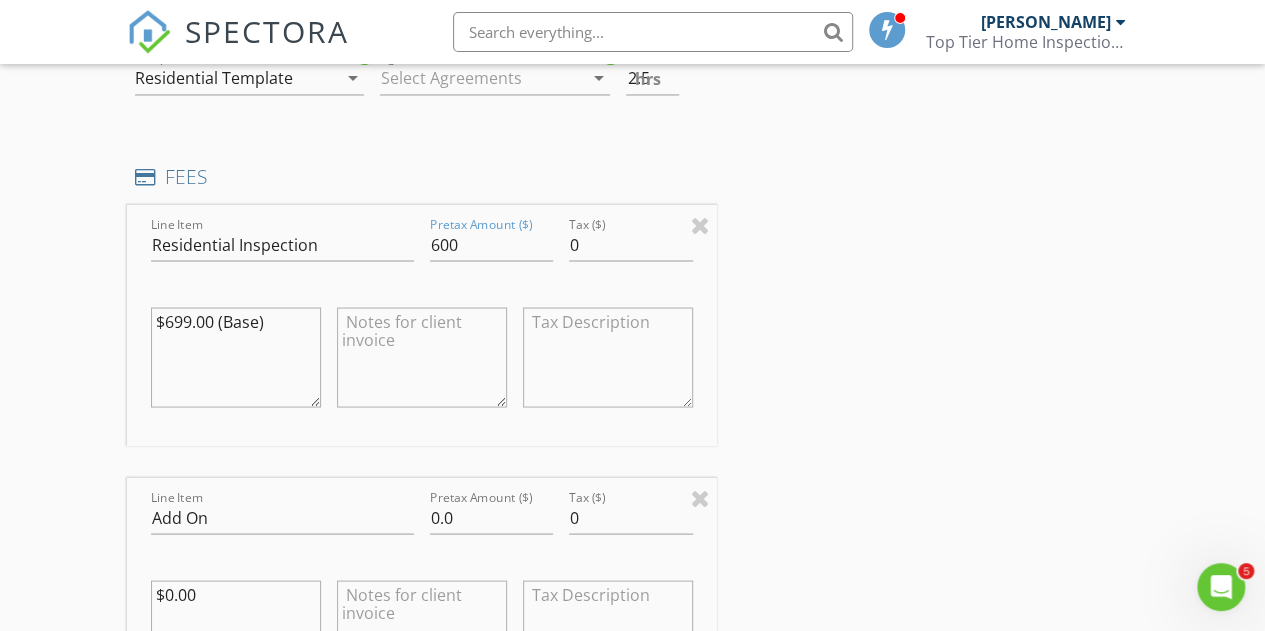 click on "INSPECTOR(S)
check_box   Steven Timpone   PRIMARY   Steven Timpone arrow_drop_down   check_box_outline_blank Steven Timpone specifically requested
Date/Time
07/15/2025 11:00 AM
Location
Address Search       Address 1 Timberline Road   Unit   City Budd Lake   State NJ   Zip 07828   County Morris     Square Feet 1497   Year Built 1953   Foundation arrow_drop_down     Steven Timpone     5.5 miles     (11 minutes)
client
check_box Enable Client CC email for this inspection   Client Search     check_box_outline_blank Client is a Company/Organization     First Name Mary   Last Name Ladd   Email maryladd3@comcast.net   CC Email   Phone 610-308-9042           Notes   Private Notes Referral from Donna
ADD ADDITIONAL client
SERVICES
check_box   Residential Inspection     check_box" at bounding box center [633, 418] 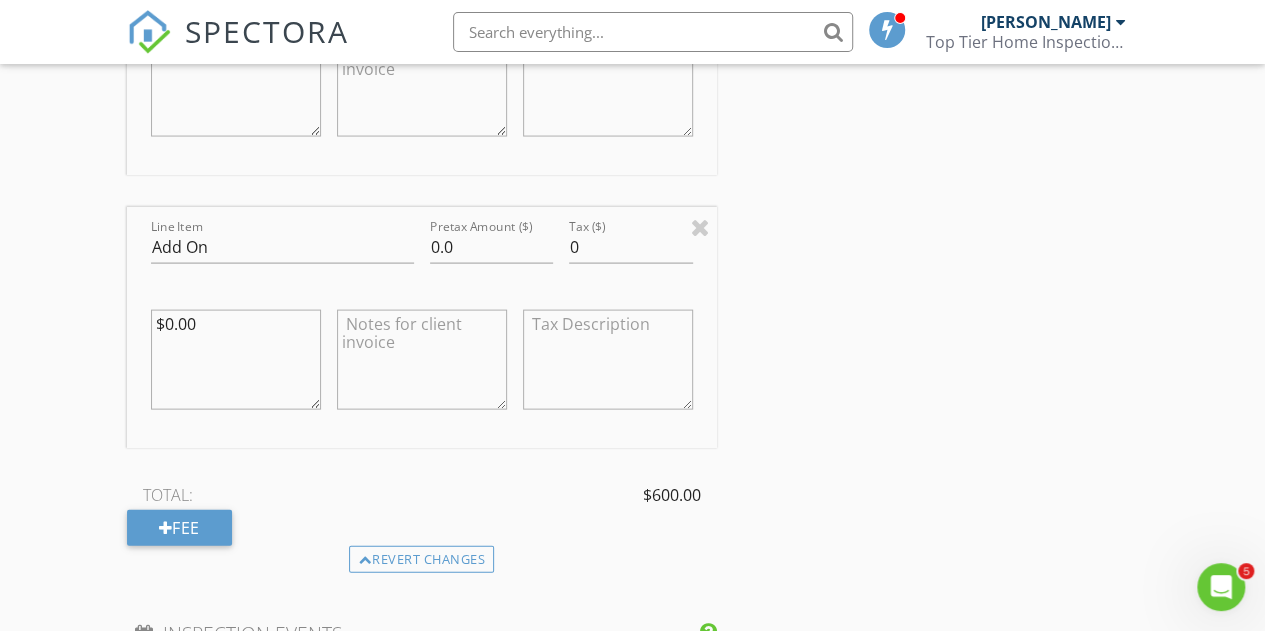 scroll, scrollTop: 1992, scrollLeft: 0, axis: vertical 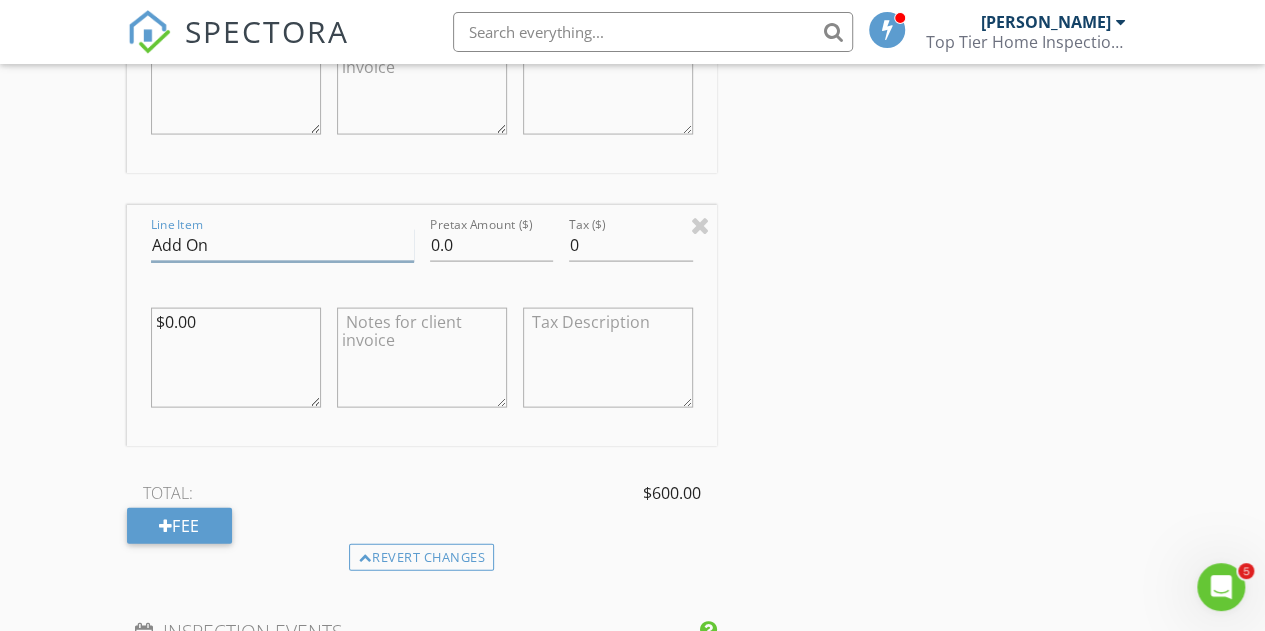 drag, startPoint x: 232, startPoint y: 266, endPoint x: 17, endPoint y: 265, distance: 215.00232 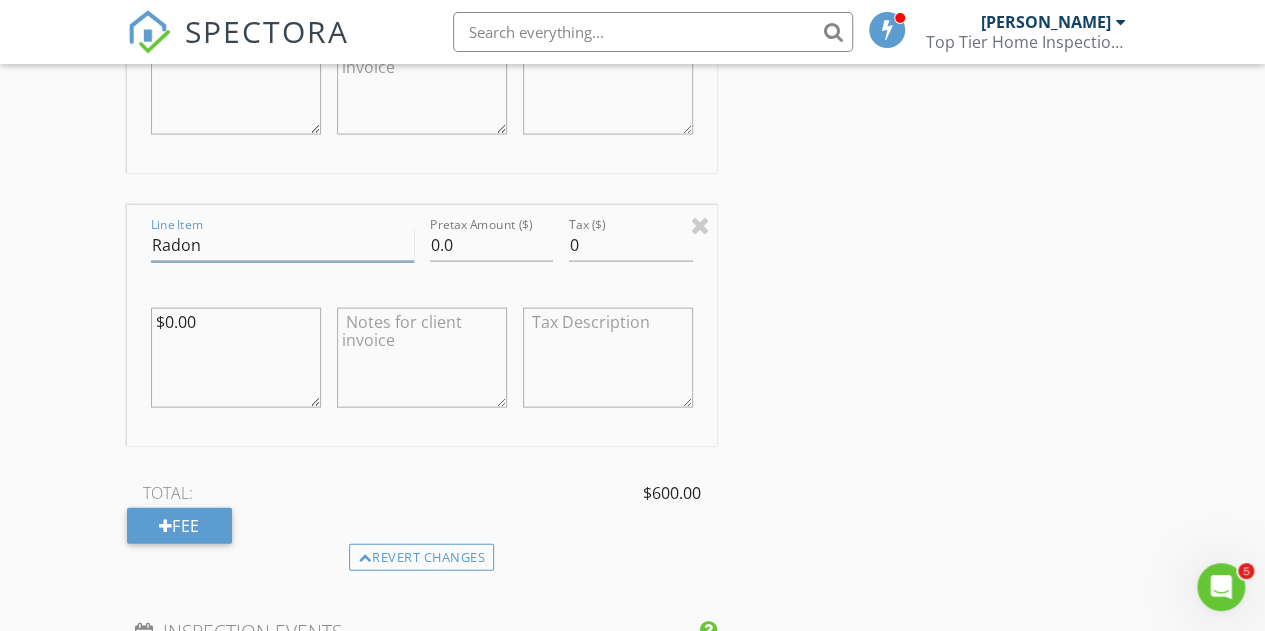 type on "Radon" 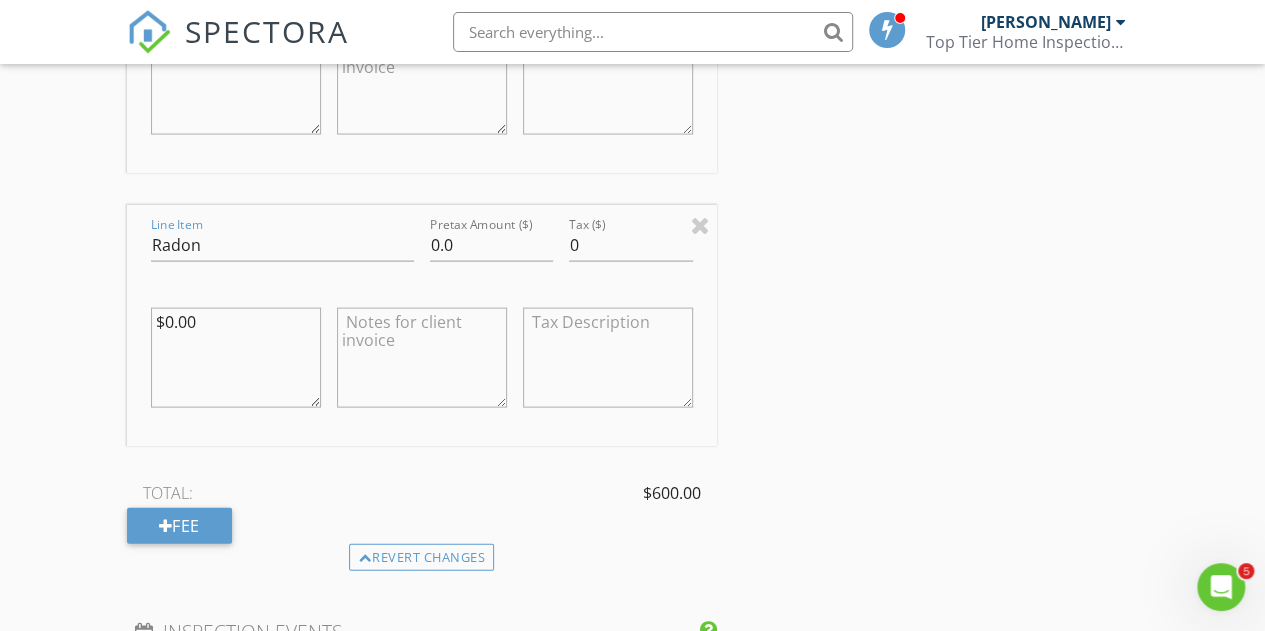click on "New Inspection
Click here to use the New Order Form
INSPECTOR(S)
check_box   Steven Timpone   PRIMARY   Steven Timpone arrow_drop_down   check_box_outline_blank Steven Timpone specifically requested
Date/Time
07/15/2025 11:00 AM
Location
Address Search       Address 1 Timberline Road   Unit   City Budd Lake   State NJ   Zip 07828   County Morris     Square Feet 1497   Year Built 1953   Foundation arrow_drop_down     Steven Timpone     5.5 miles     (11 minutes)
client
check_box Enable Client CC email for this inspection   Client Search     check_box_outline_blank Client is a Company/Organization     First Name Mary   Last Name Ladd   Email maryladd3@comcast.net   CC Email   Phone 610-308-9042           Notes   Private Notes Referral from Donna
ADD ADDITIONAL client
check_box     arrow_drop_down" at bounding box center [632, 111] 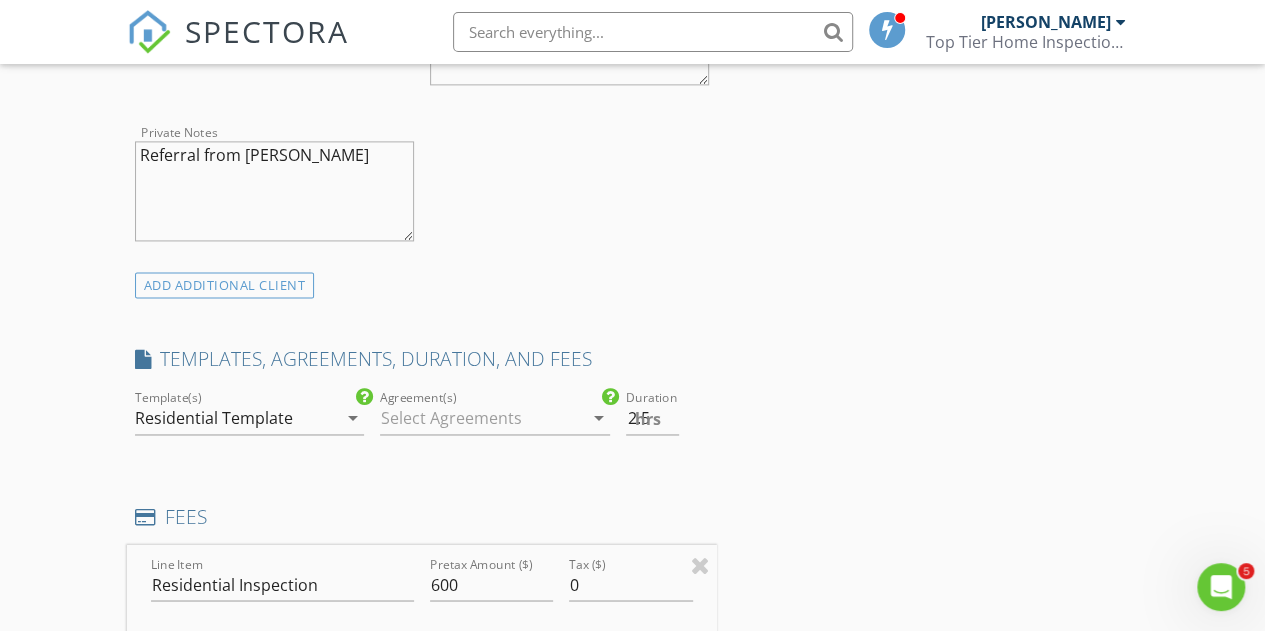 scroll, scrollTop: 1376, scrollLeft: 0, axis: vertical 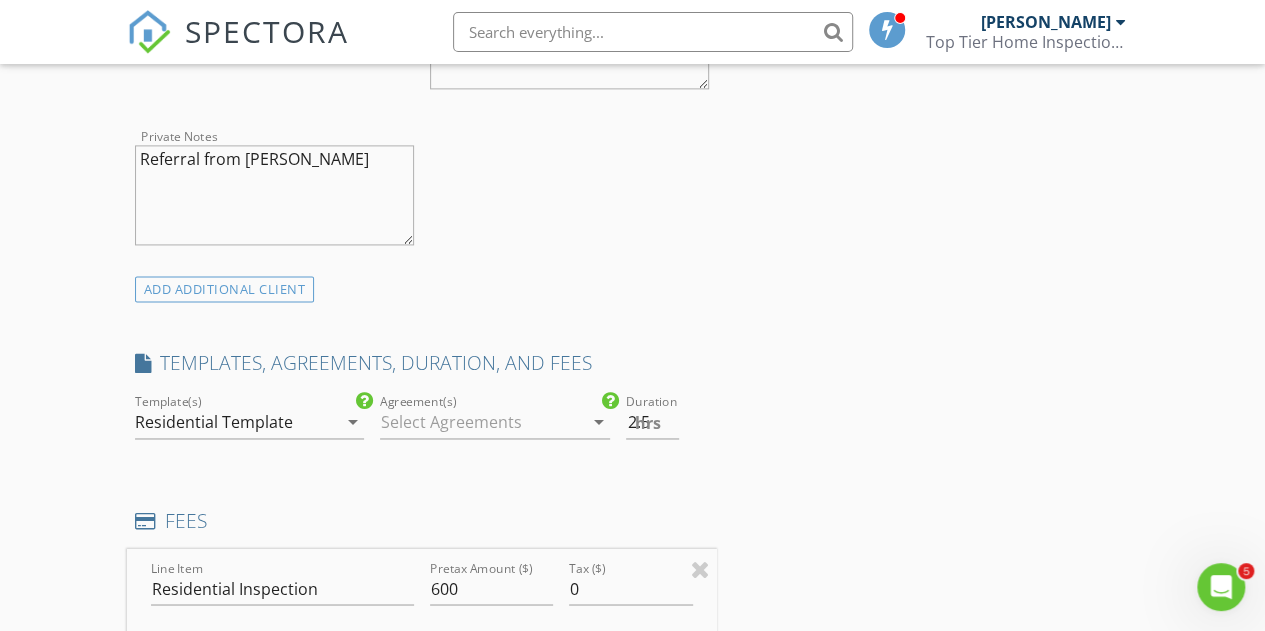 click at bounding box center [481, 422] 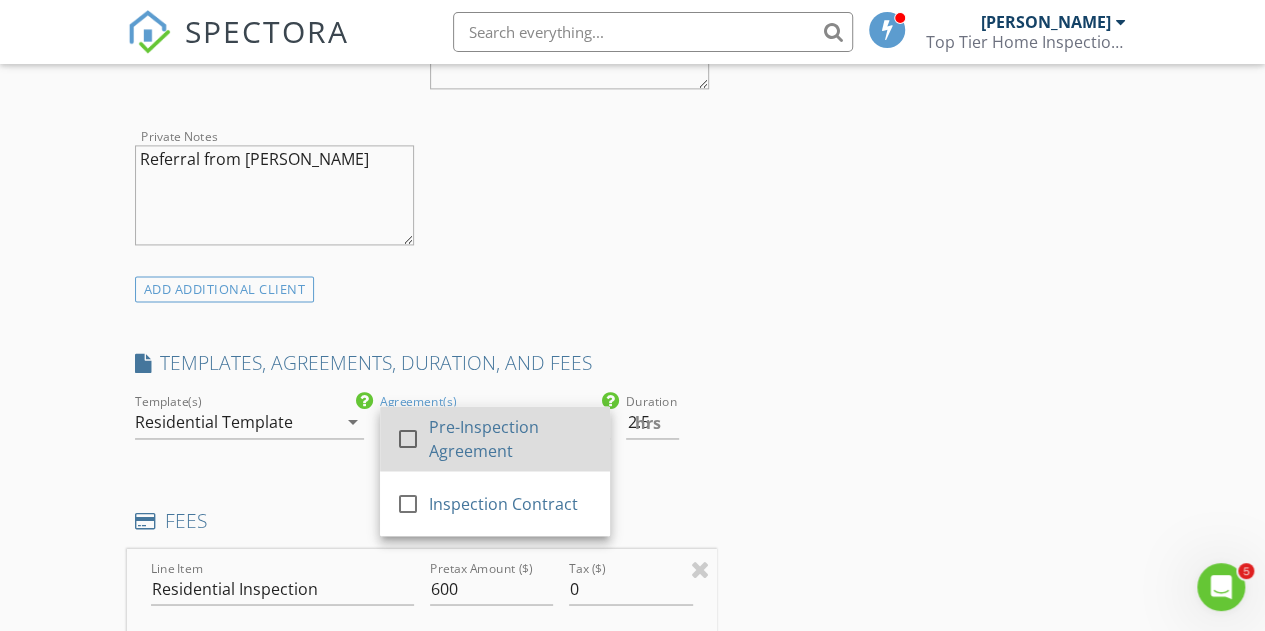 click at bounding box center (408, 439) 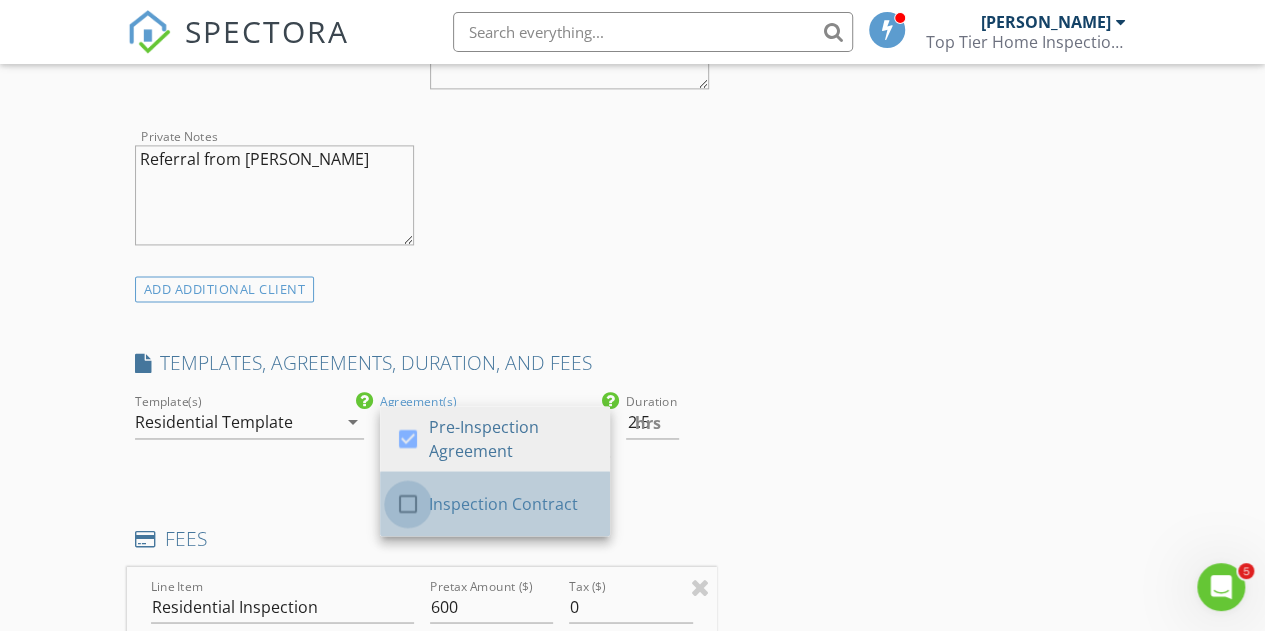 click at bounding box center (408, 504) 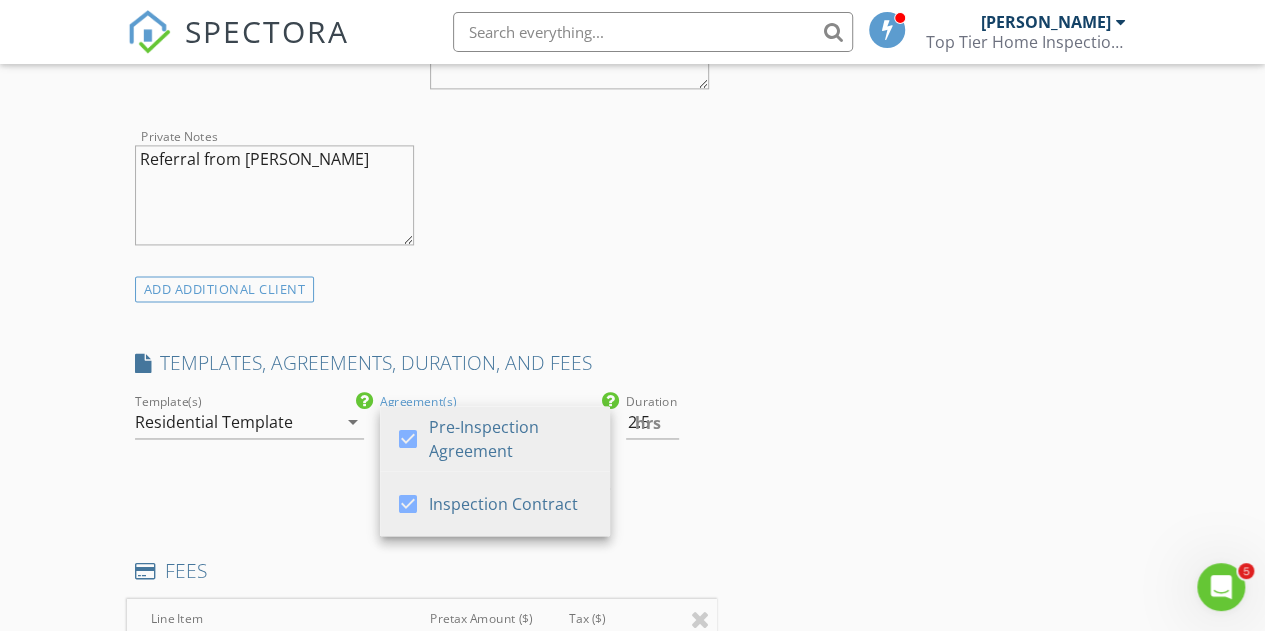 click on "INSPECTOR(S)
check_box   Steven Timpone   PRIMARY   Steven Timpone arrow_drop_down   check_box_outline_blank Steven Timpone specifically requested
Date/Time
07/15/2025 11:00 AM
Location
Address Search       Address 1 Timberline Road   Unit   City Budd Lake   State NJ   Zip 07828   County Morris     Square Feet 1497   Year Built 1953   Foundation arrow_drop_down     Steven Timpone     5.5 miles     (11 minutes)
client
check_box Enable Client CC email for this inspection   Client Search     check_box_outline_blank Client is a Company/Organization     First Name Mary   Last Name Ladd   Email maryladd3@comcast.net   CC Email   Phone 610-308-9042           Notes   Private Notes Referral from Donna
ADD ADDITIONAL client
SERVICES
check_box   Residential Inspection     check_box" at bounding box center (633, 787) 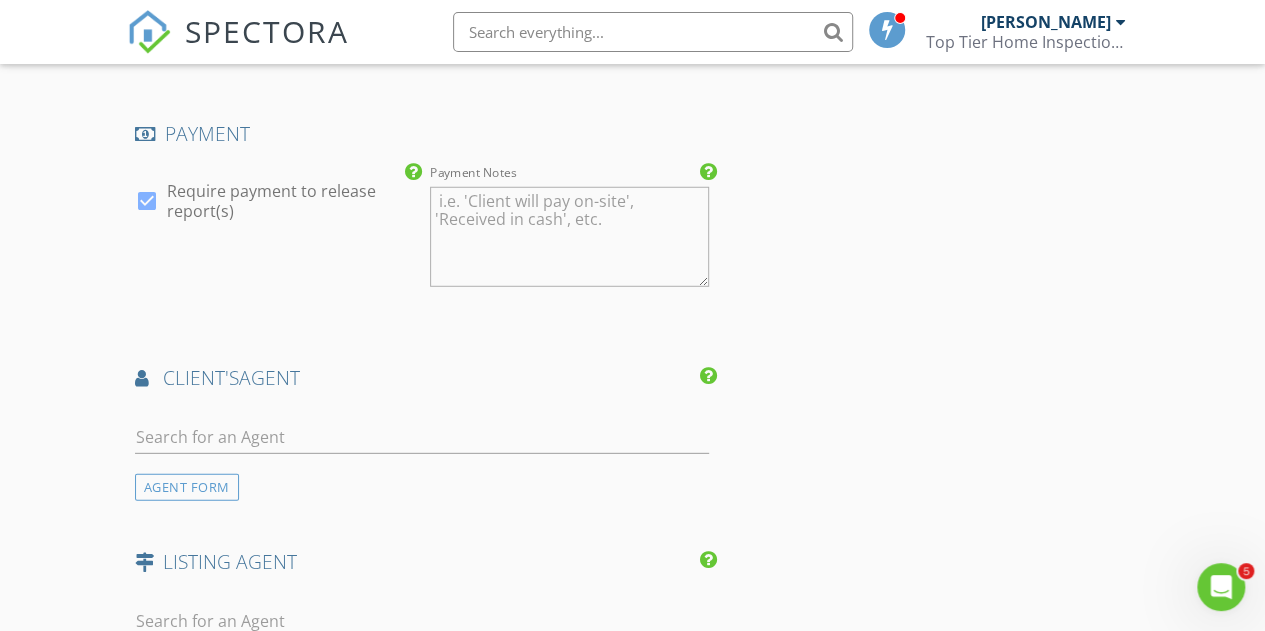 scroll, scrollTop: 2708, scrollLeft: 0, axis: vertical 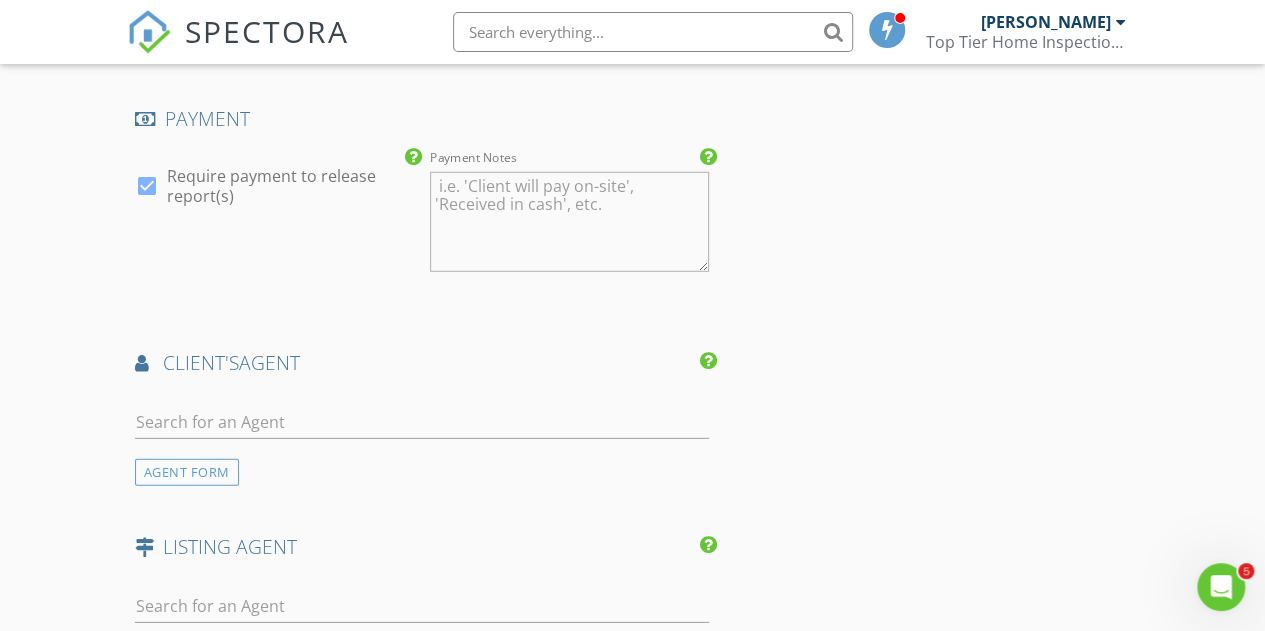 click at bounding box center [147, 186] 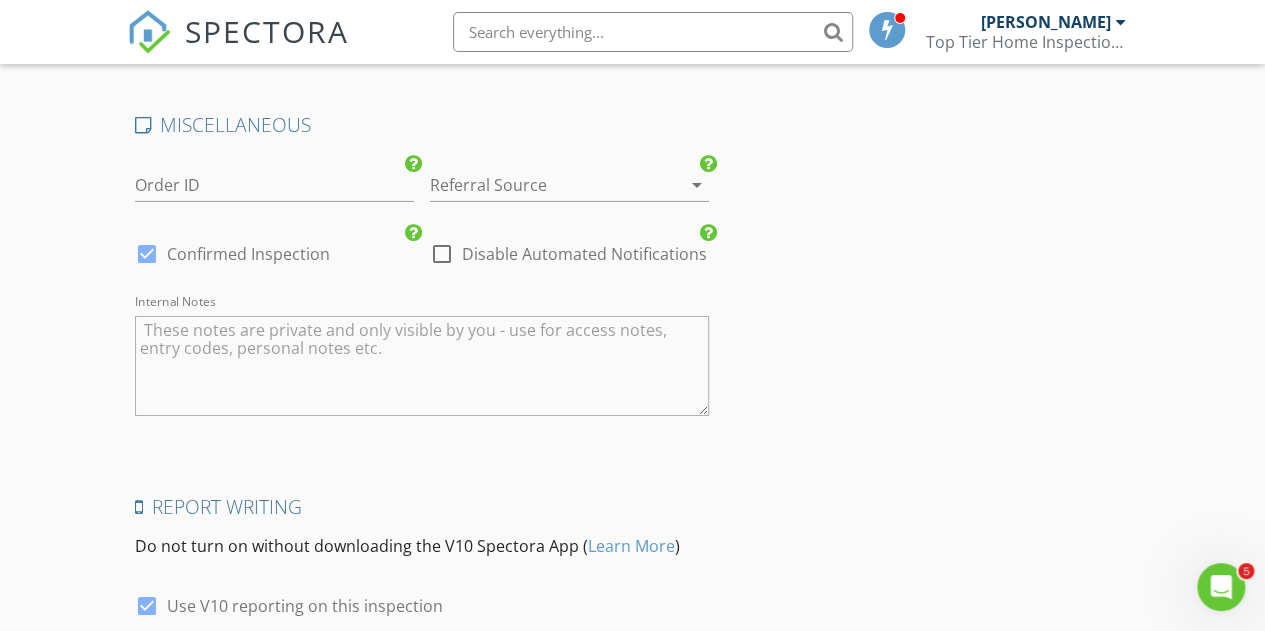 scroll, scrollTop: 3500, scrollLeft: 0, axis: vertical 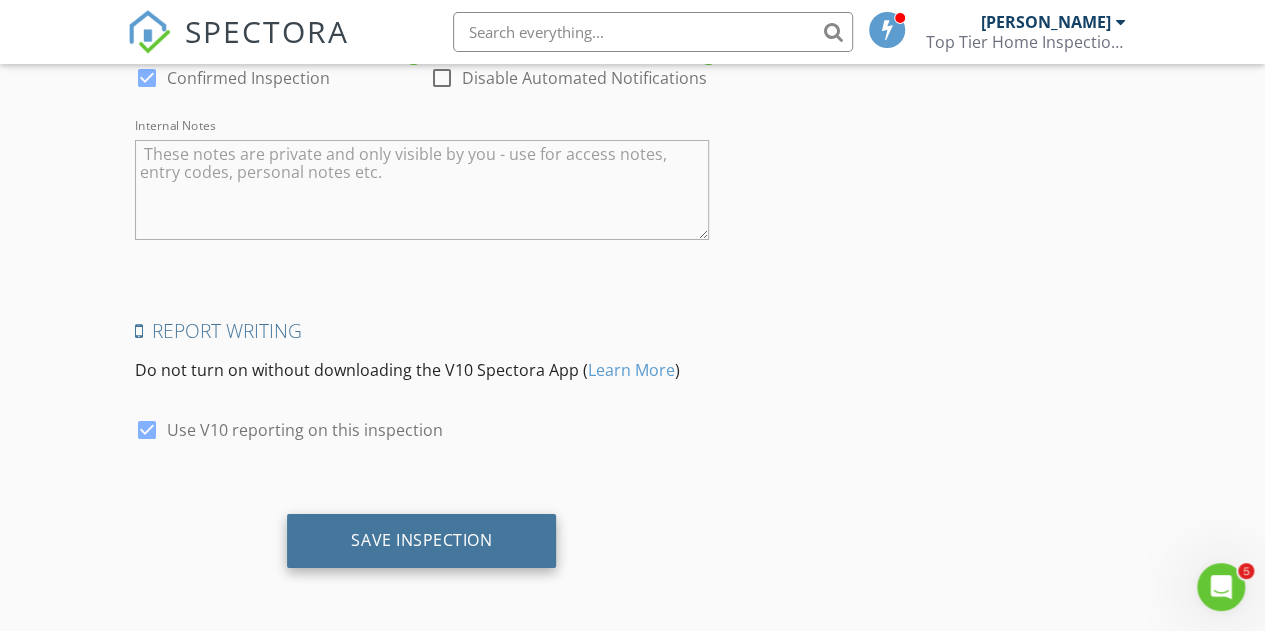 click on "Save Inspection" at bounding box center (421, 541) 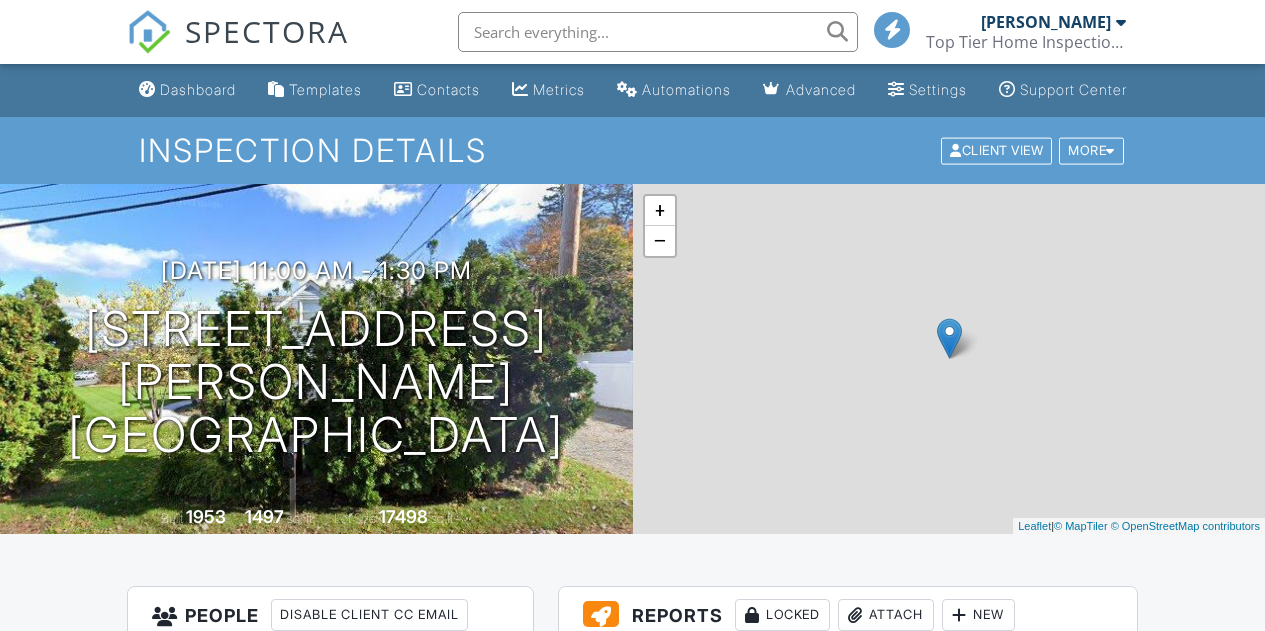scroll, scrollTop: 0, scrollLeft: 0, axis: both 